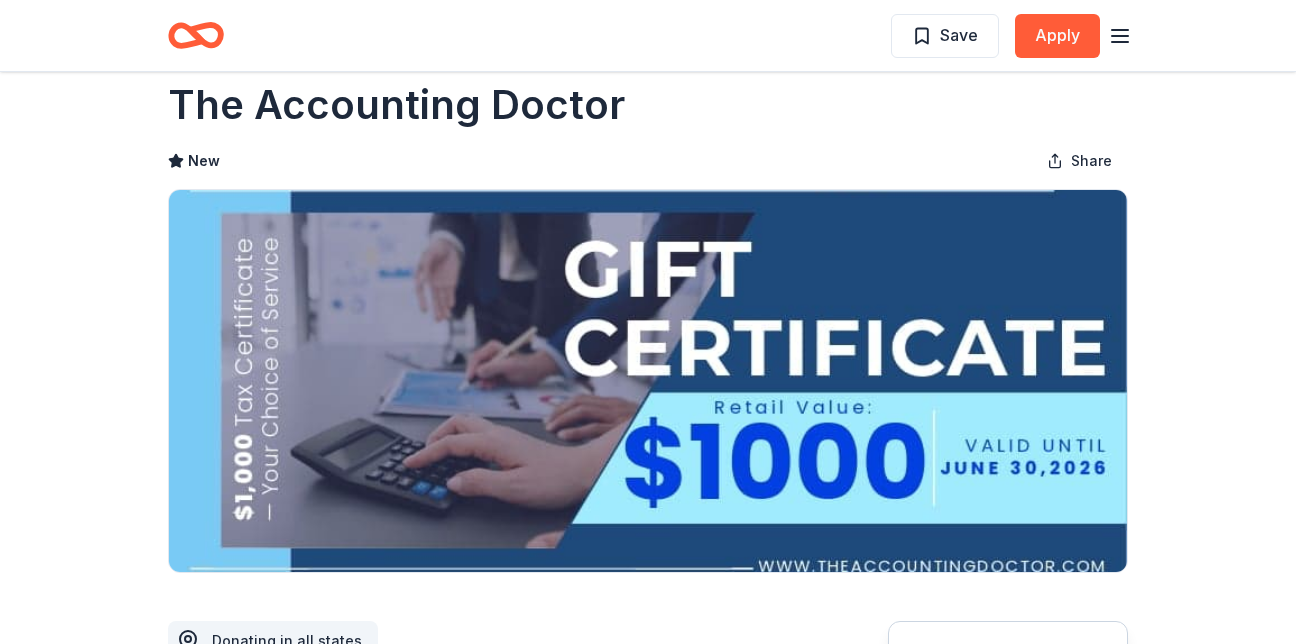 scroll, scrollTop: 0, scrollLeft: 0, axis: both 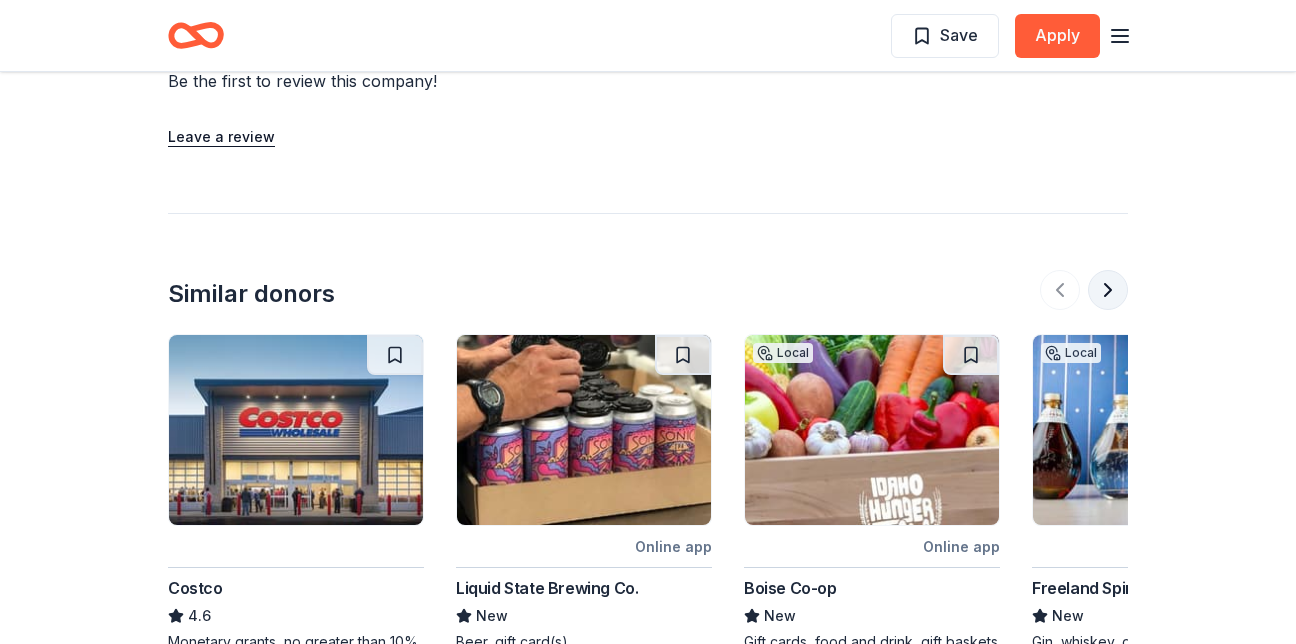 click at bounding box center (1108, 290) 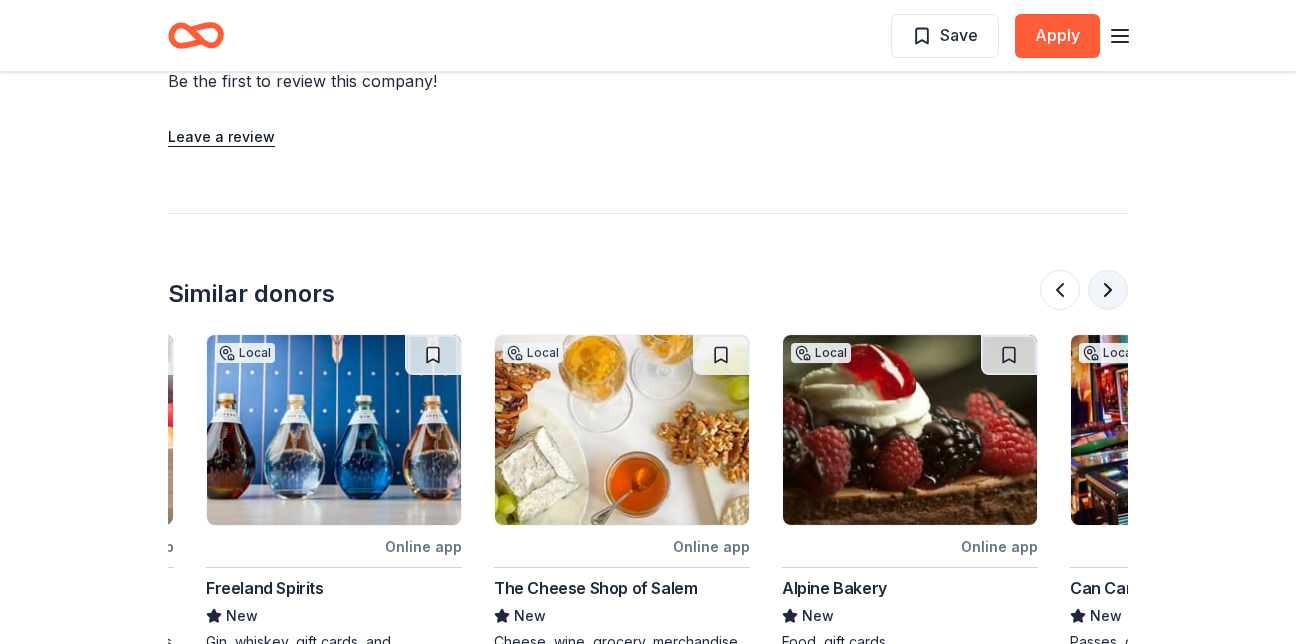 scroll, scrollTop: 0, scrollLeft: 864, axis: horizontal 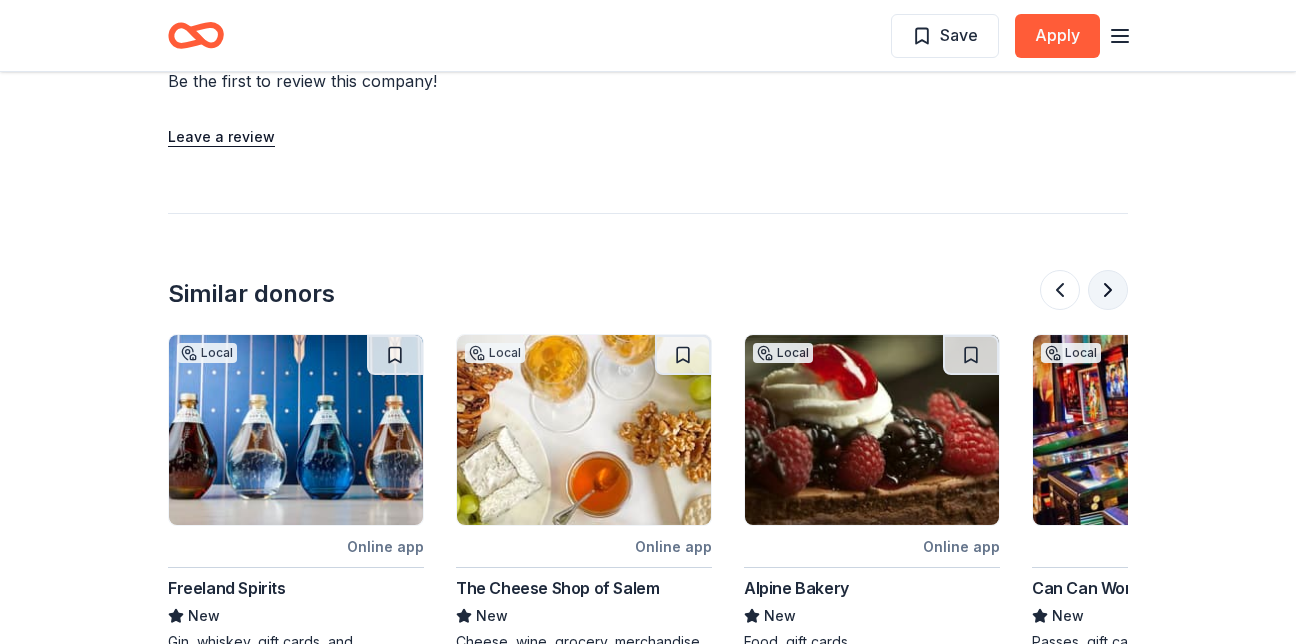 click at bounding box center (1108, 290) 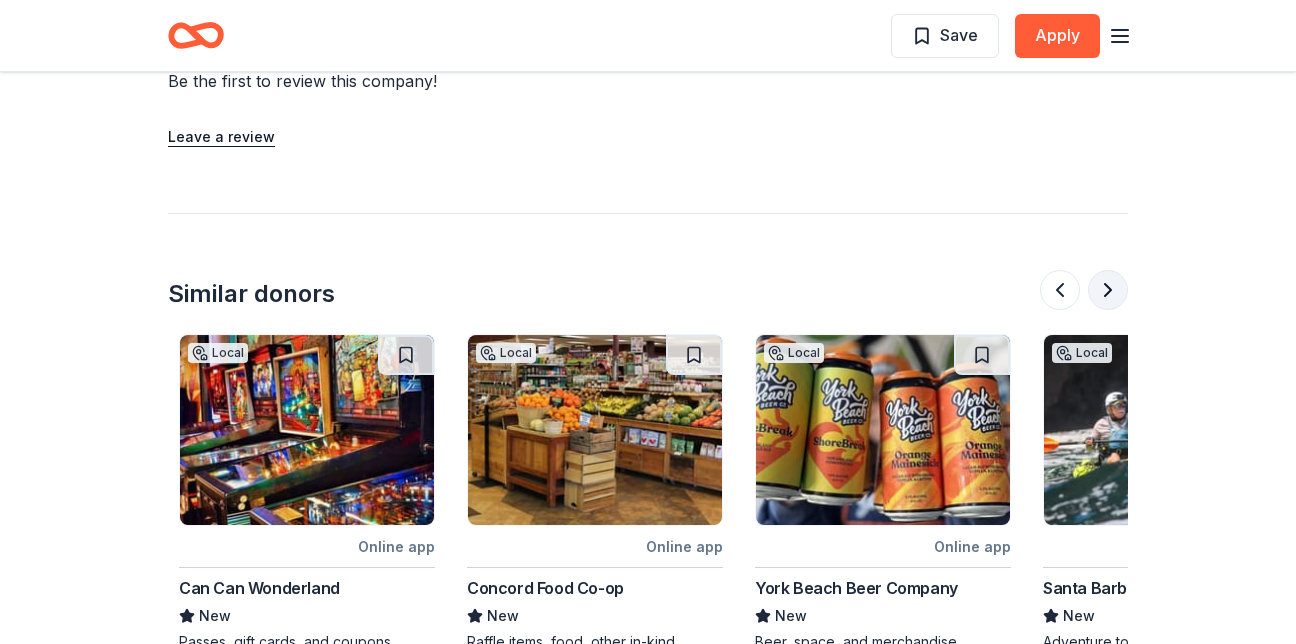 scroll, scrollTop: 0, scrollLeft: 1728, axis: horizontal 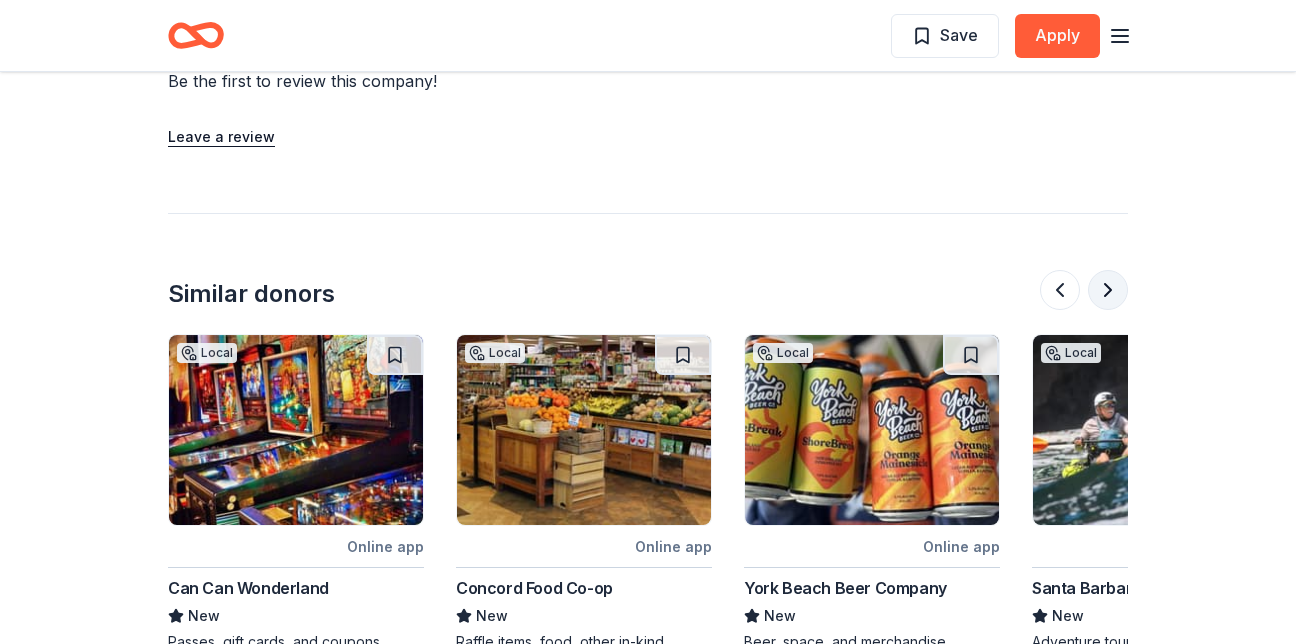 click at bounding box center [1108, 290] 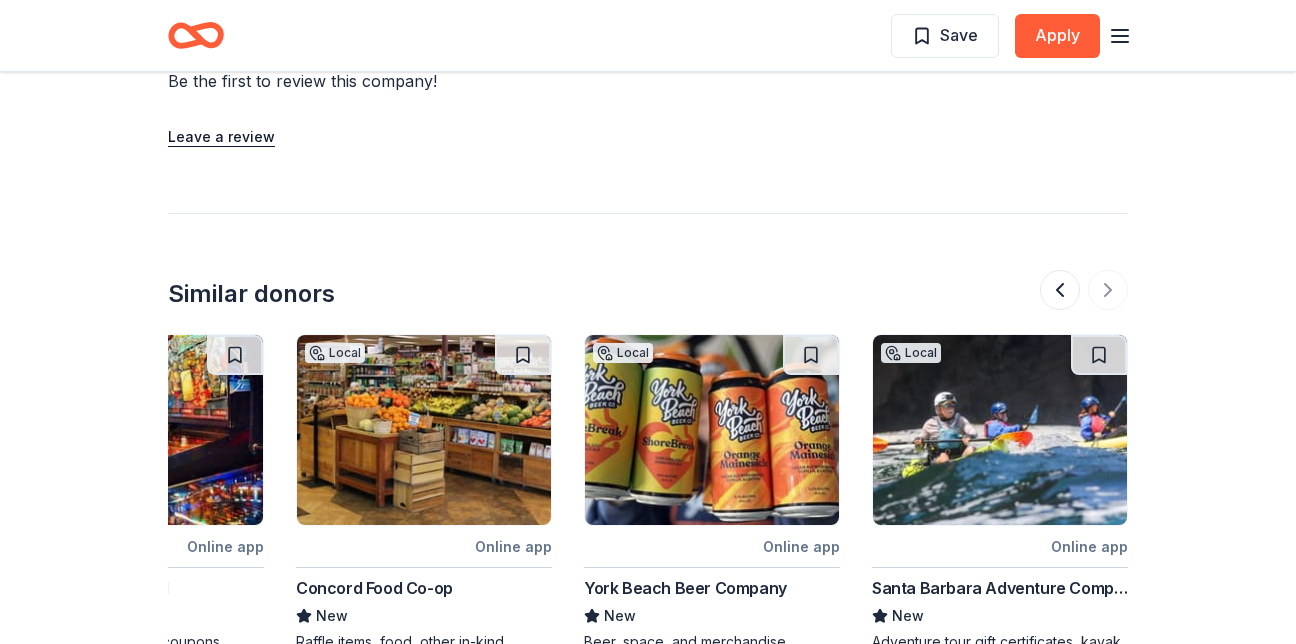 click at bounding box center [1084, 290] 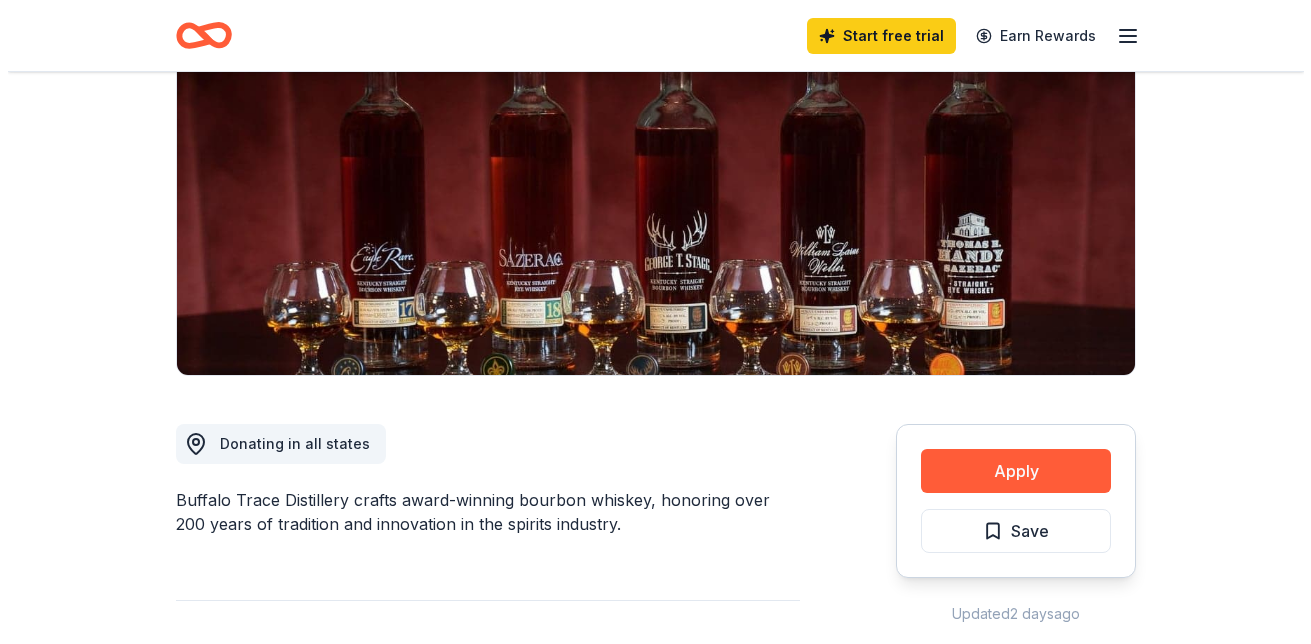 scroll, scrollTop: 167, scrollLeft: 0, axis: vertical 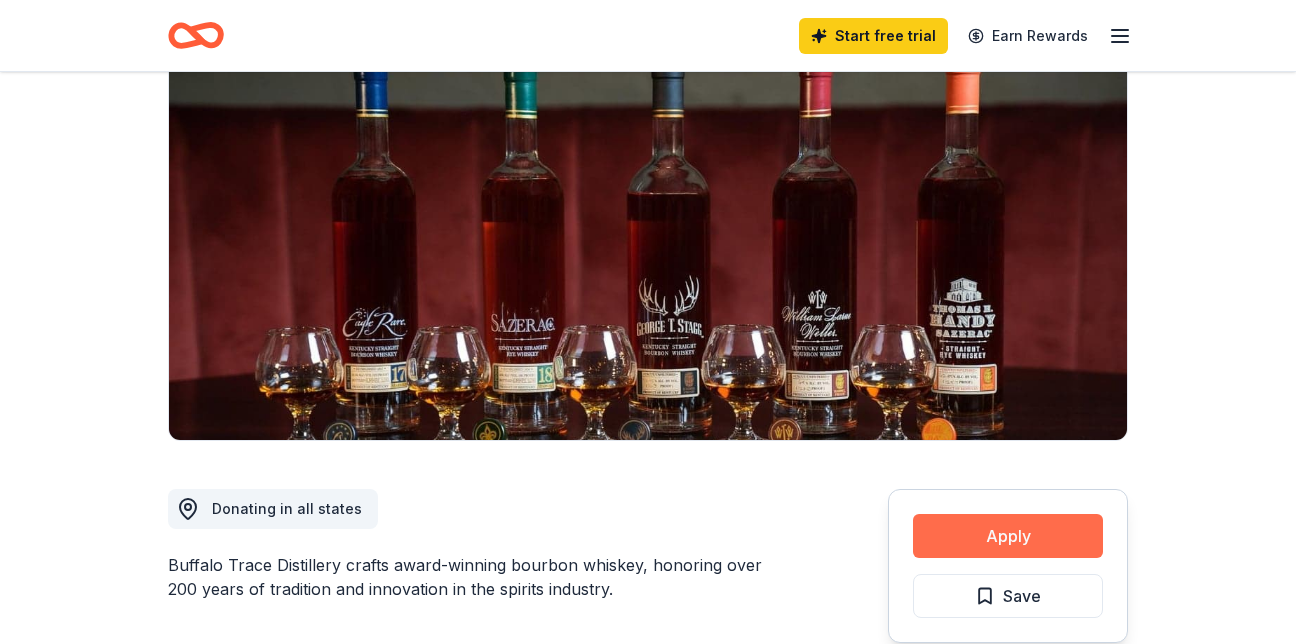 click on "Apply" at bounding box center [1008, 536] 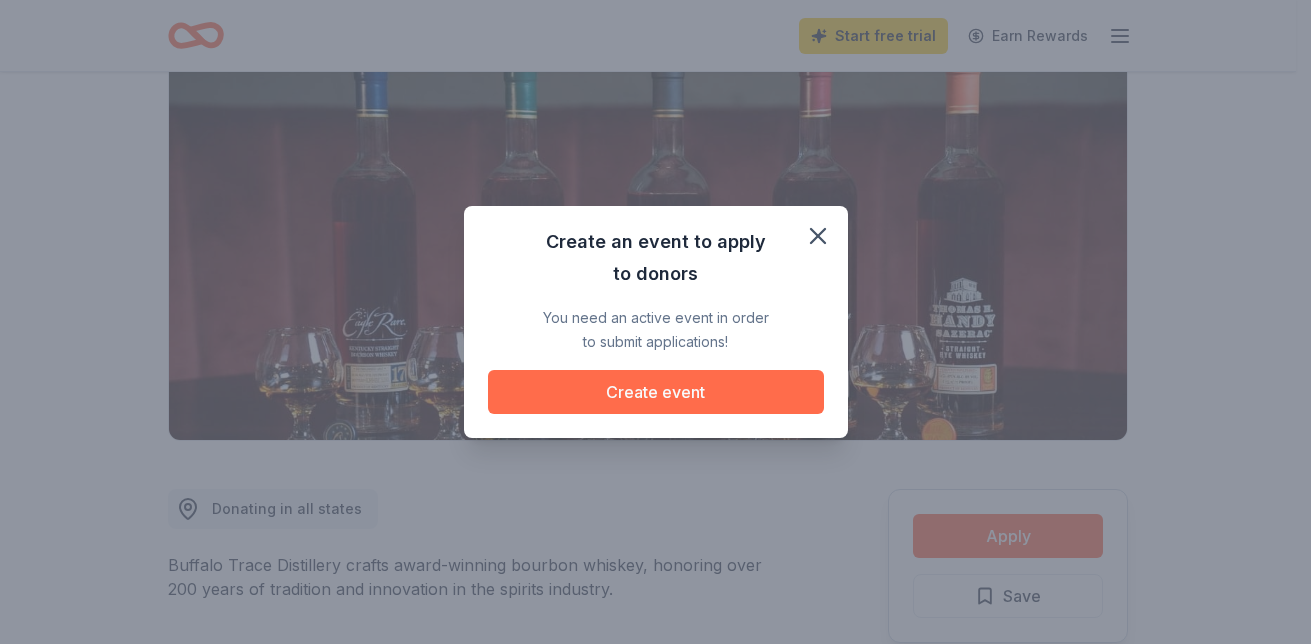click on "Create event" at bounding box center [656, 392] 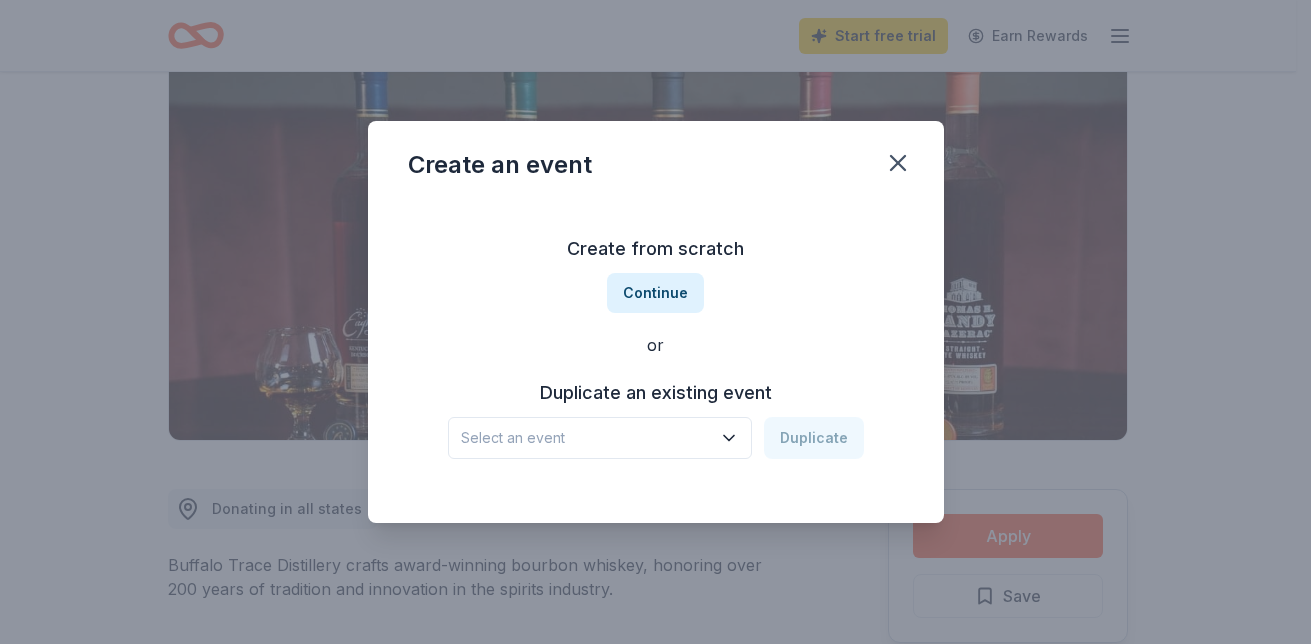 click 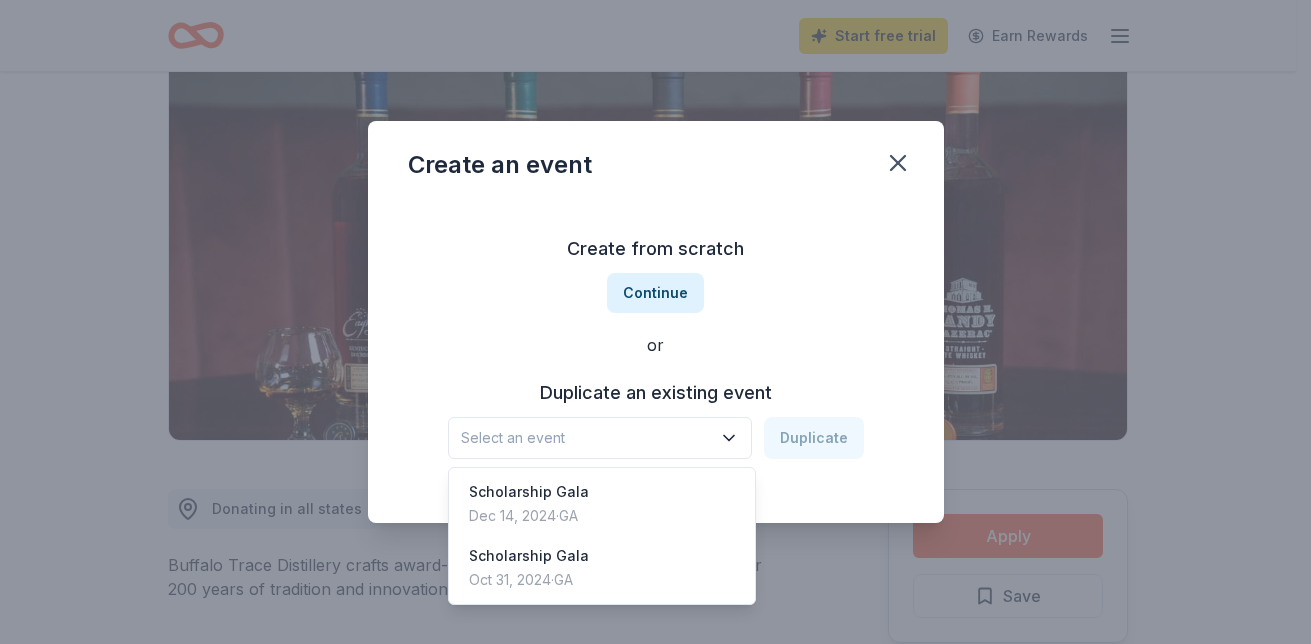 click on "Create from scratch Continue or Duplicate an existing event Select an event Duplicate" at bounding box center (656, 346) 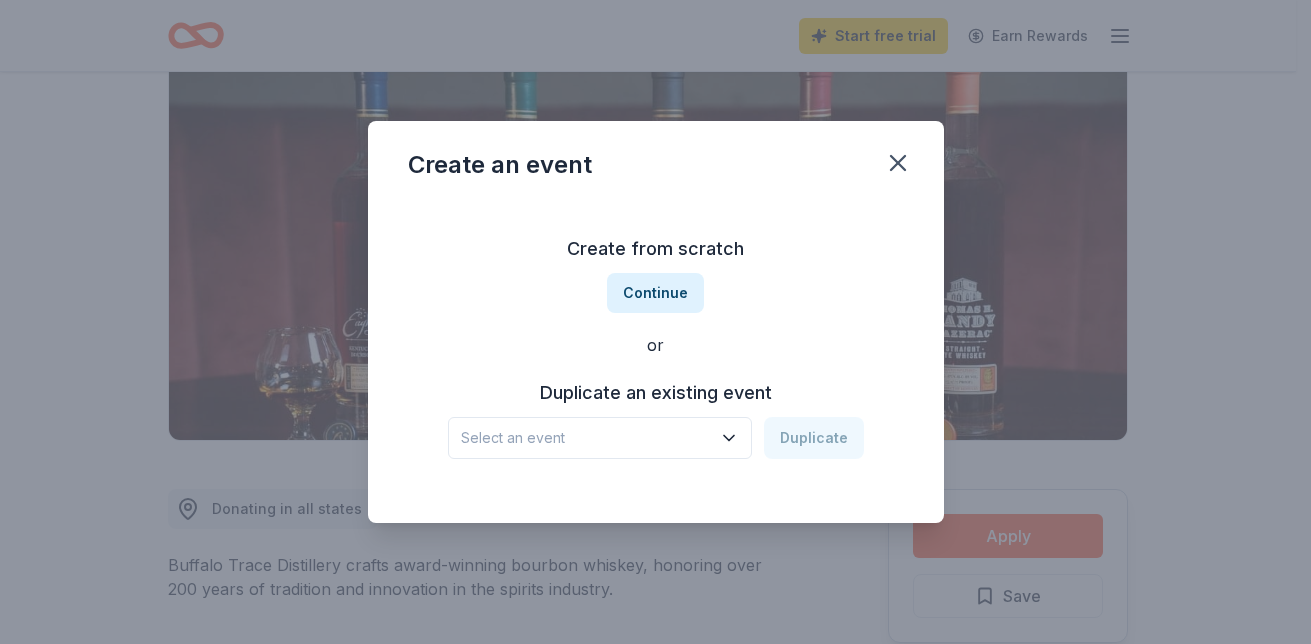 click on "Continue" at bounding box center [655, 293] 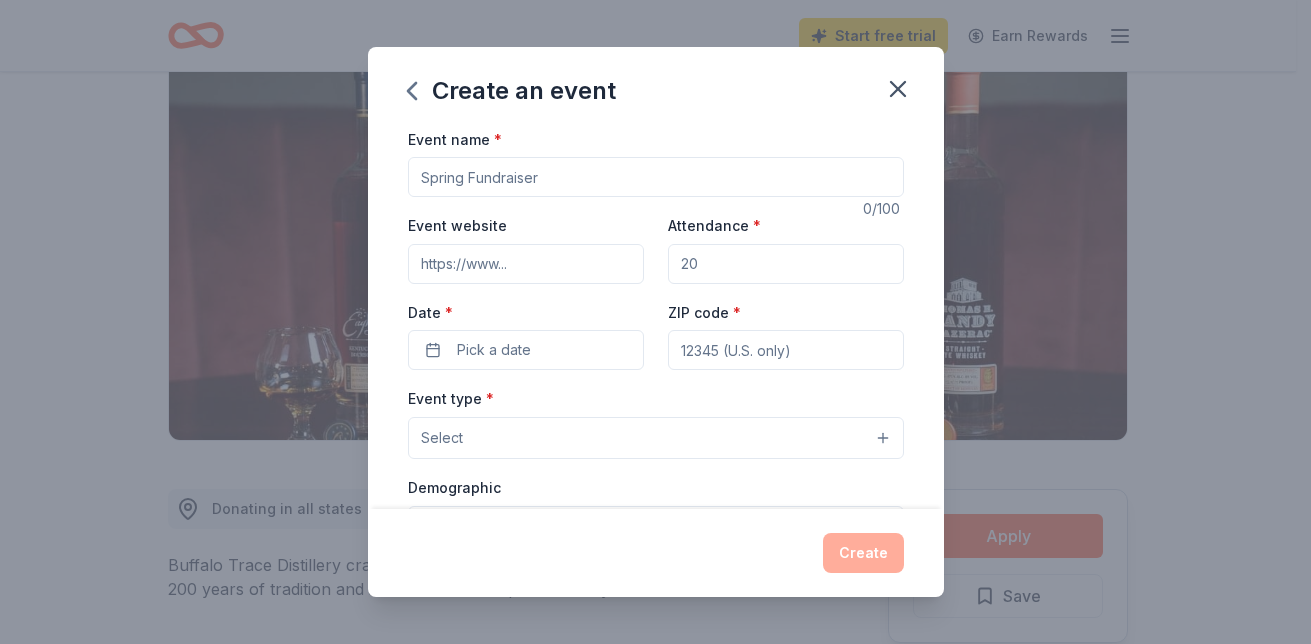 click on "Event name *" at bounding box center [656, 177] 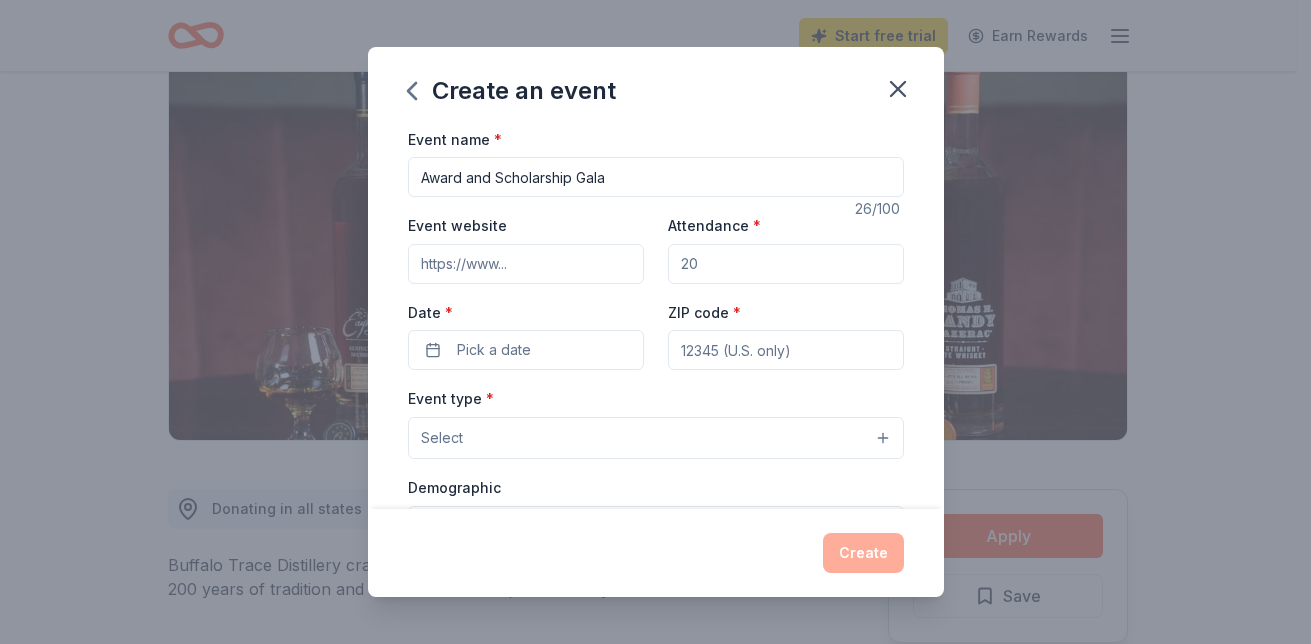 type on "Award and Scholarship Gala" 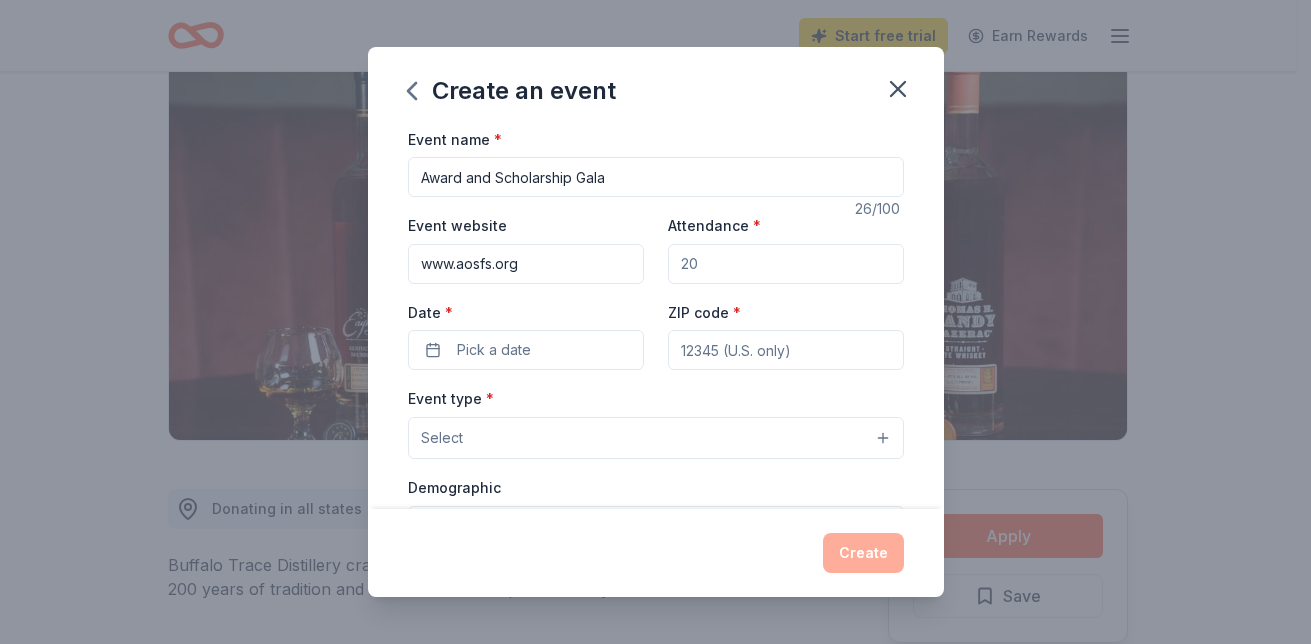 type on "www.aosfs.org" 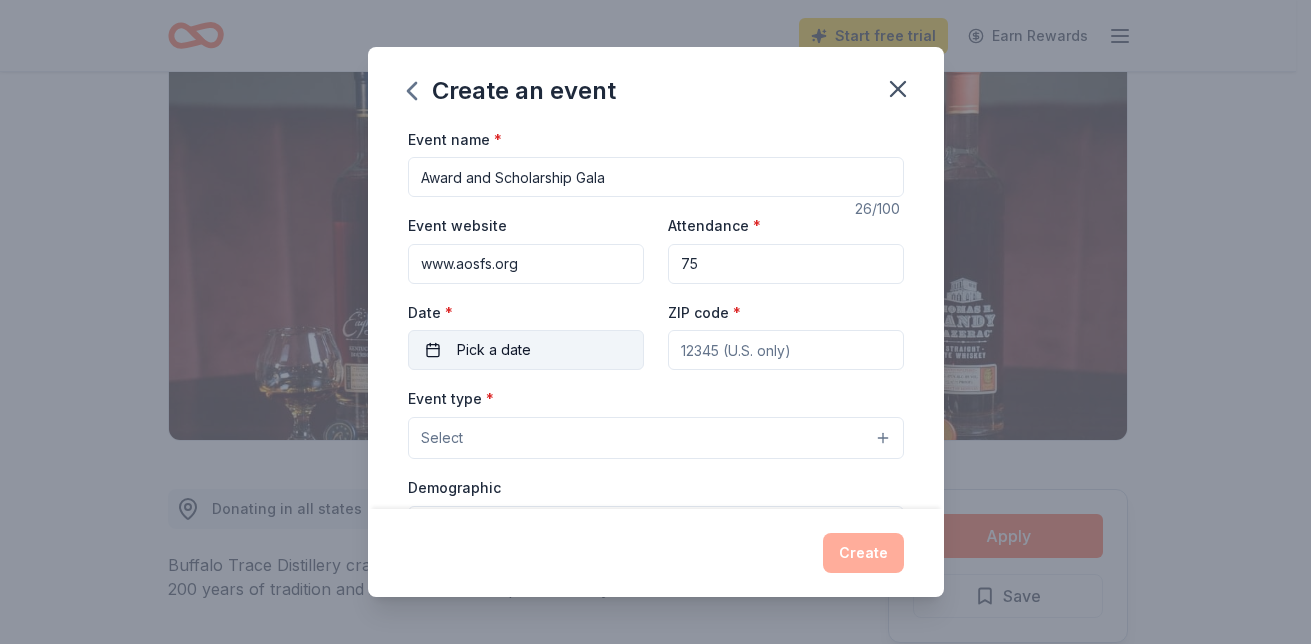 type on "75" 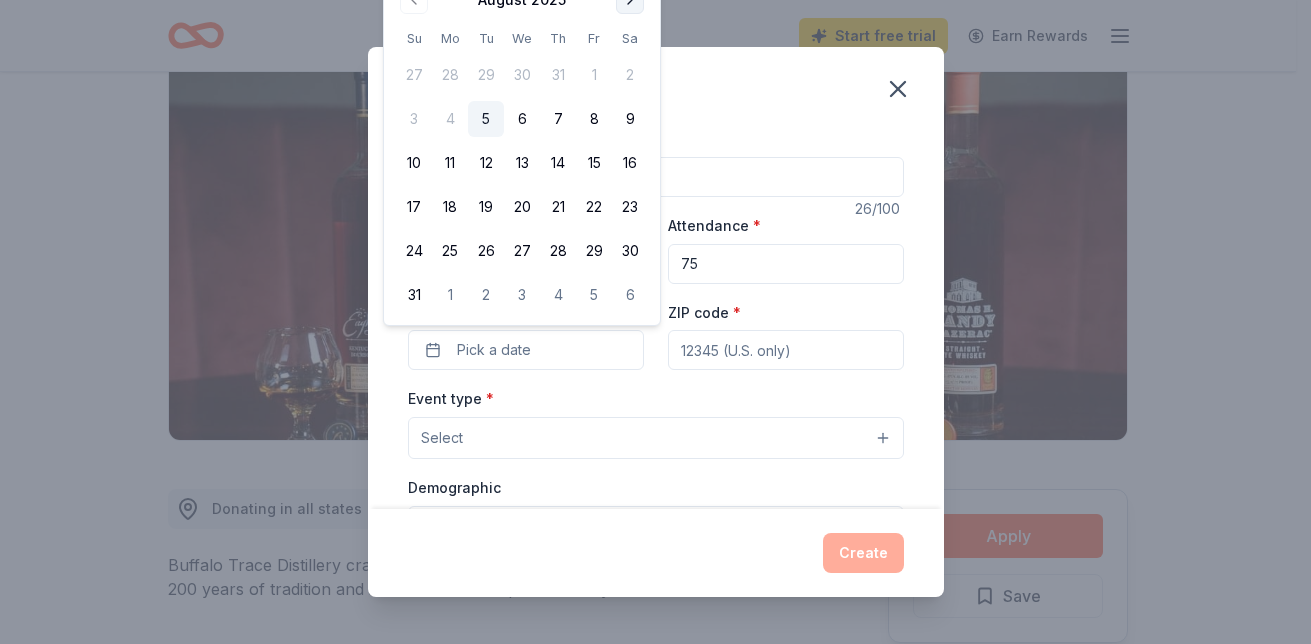 click at bounding box center [630, 0] 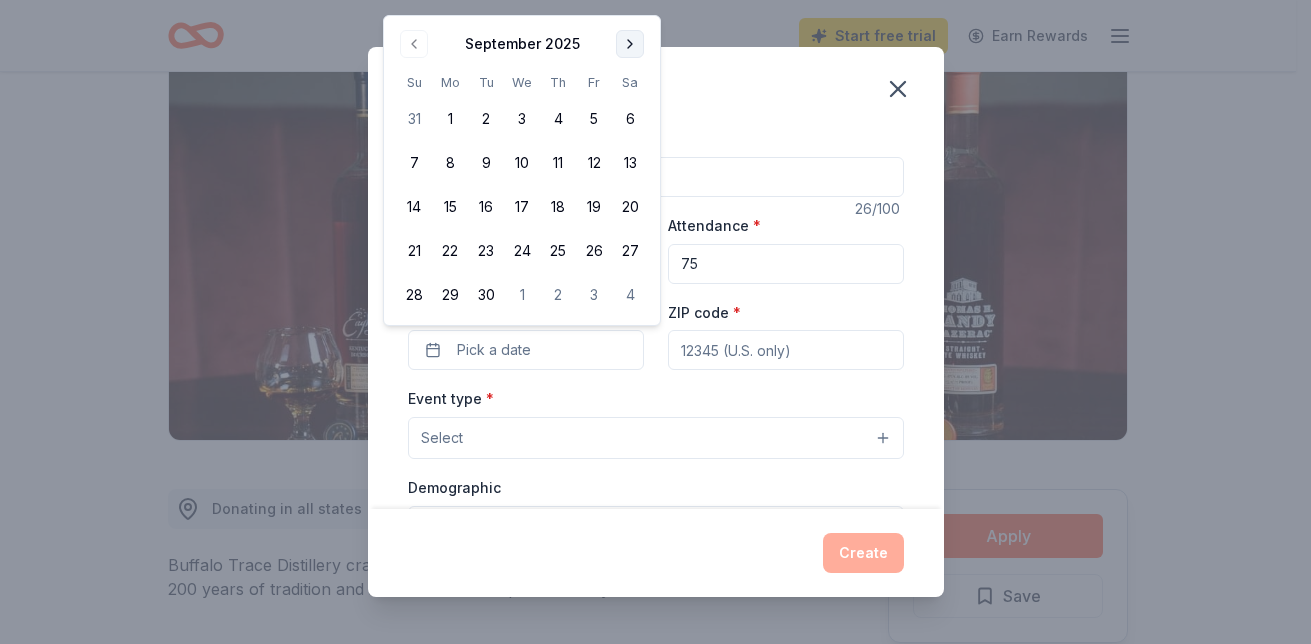 click on "Create an event Event name * Award and Scholarship Gala 26 /100 Event website [URL] Attendance * 75 Date * Pick a date ZIP code * Event type * Select Demographic Select We use this information to help brands find events with their target demographic to sponsor their products. Mailing address Apt/unit Description What are you looking for? * Auction & raffle Meals Snacks Desserts Alcohol Beverages Send me reminders Email me reminders of donor application deadlines Recurring event Create" at bounding box center (655, 322) 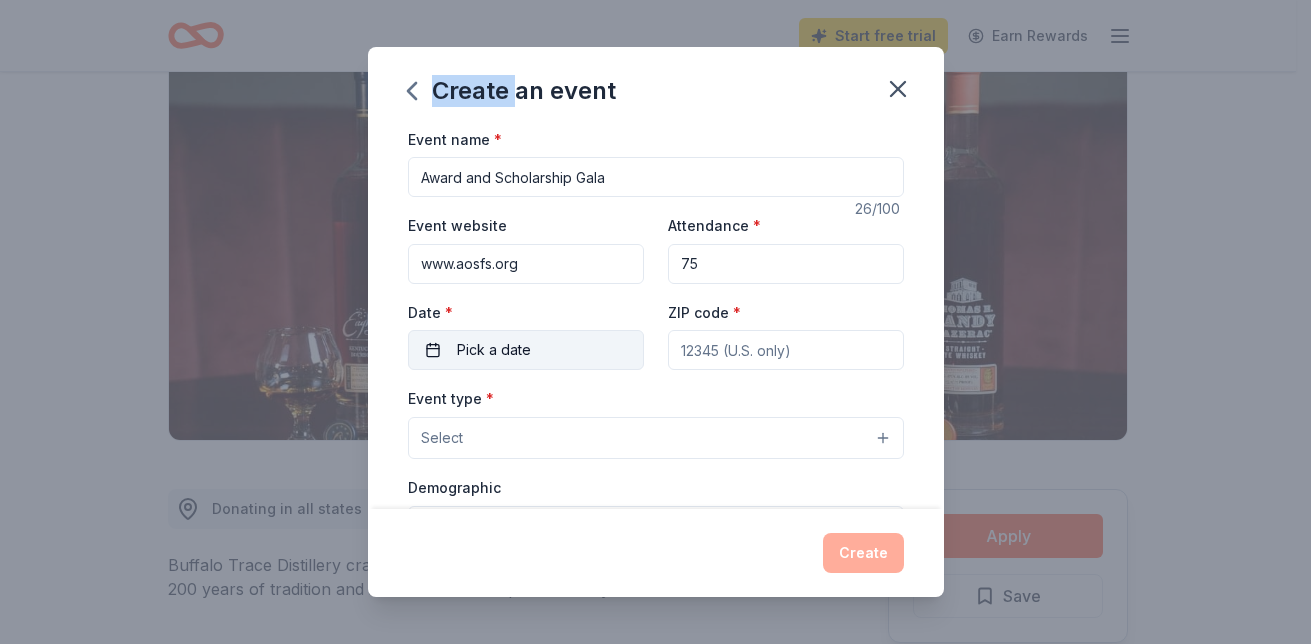 click on "Pick a date" at bounding box center [494, 350] 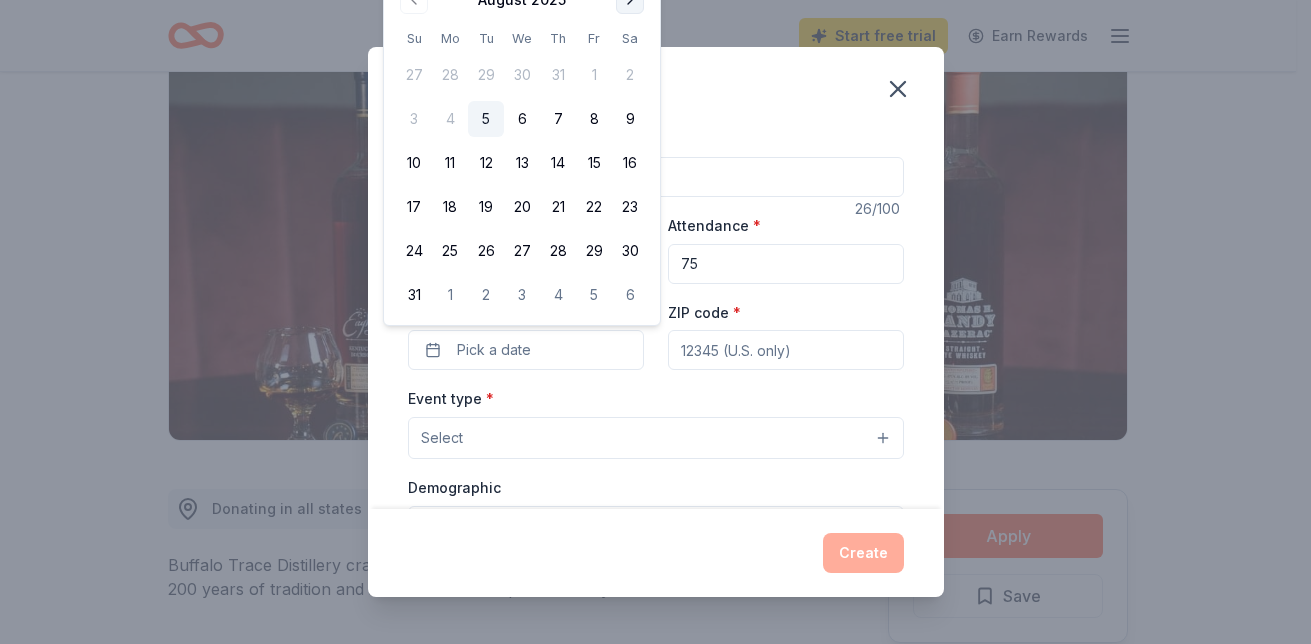 click at bounding box center (630, 0) 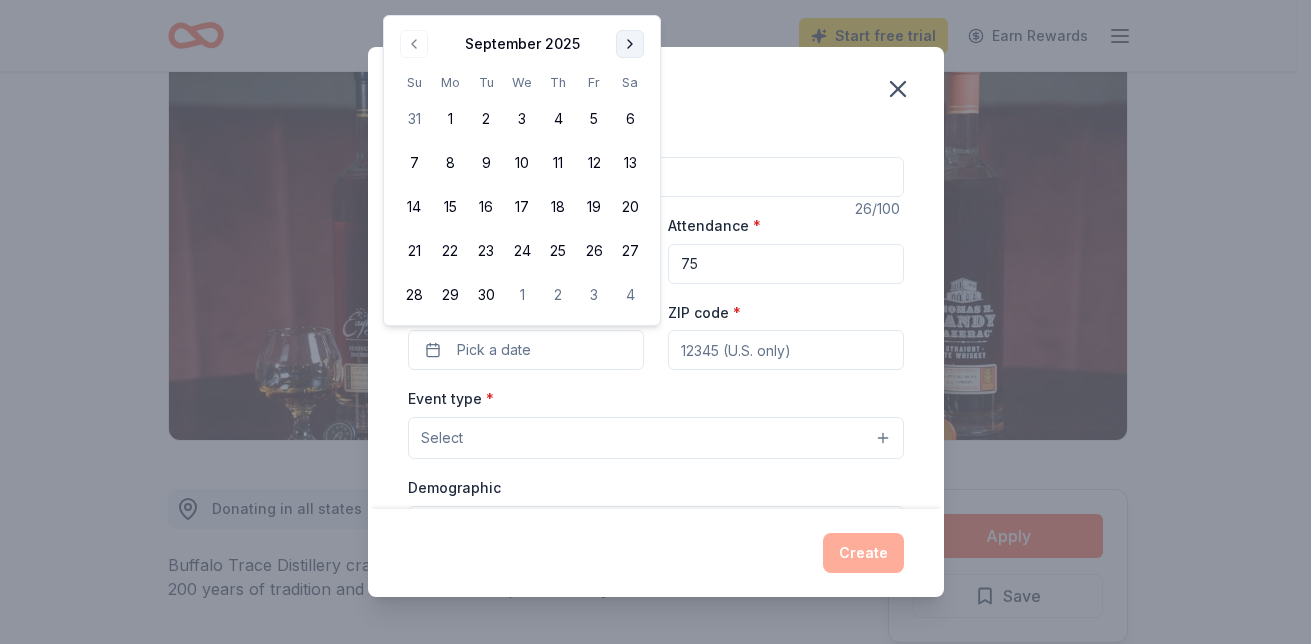 click on "Create an event Event name * Award and Scholarship Gala 26 /100 Event website [URL] Attendance * 75 Date * Pick a date ZIP code * Event type * Select Demographic Select We use this information to help brands find events with their target demographic to sponsor their products. Mailing address Apt/unit Description What are you looking for? * Auction & raffle Meals Snacks Desserts Alcohol Beverages Send me reminders Email me reminders of donor application deadlines Recurring event Create" at bounding box center (655, 322) 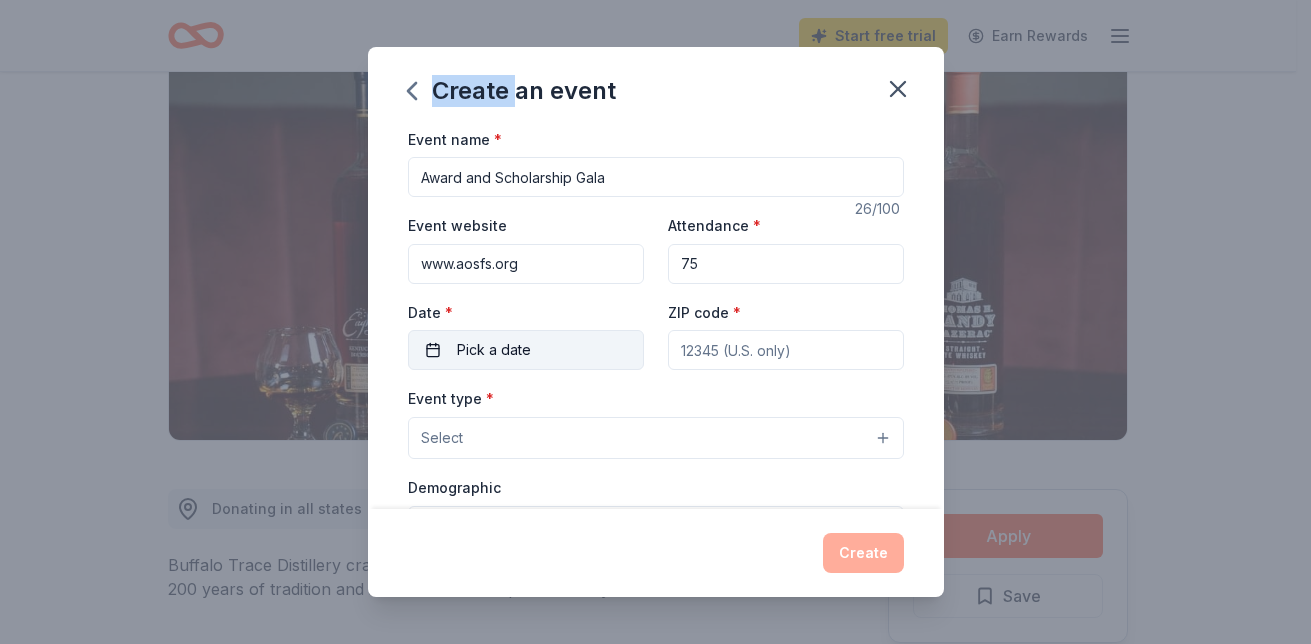click on "Pick a date" at bounding box center (494, 350) 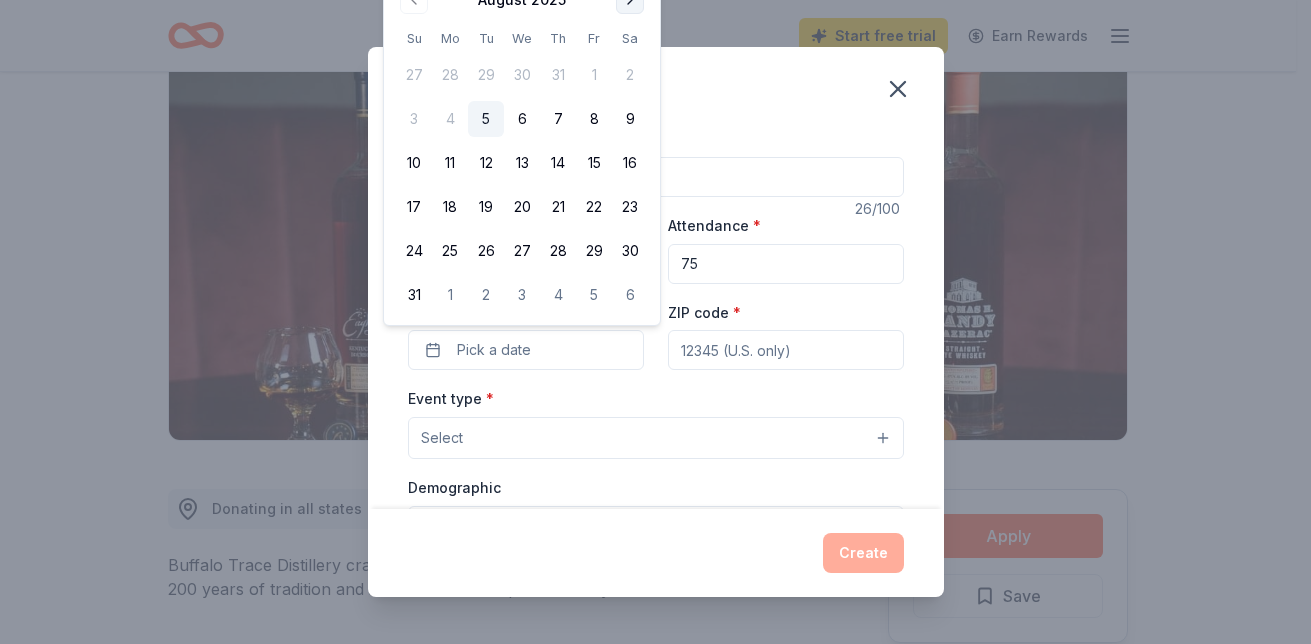 click at bounding box center (630, 0) 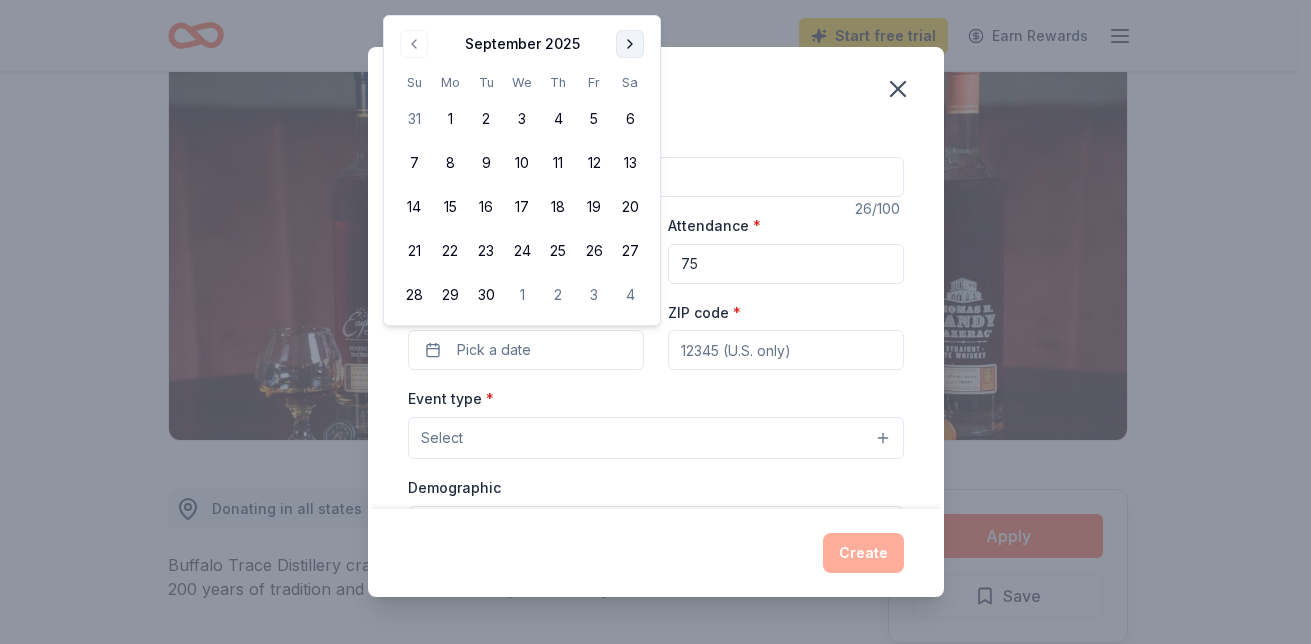 click at bounding box center (630, 44) 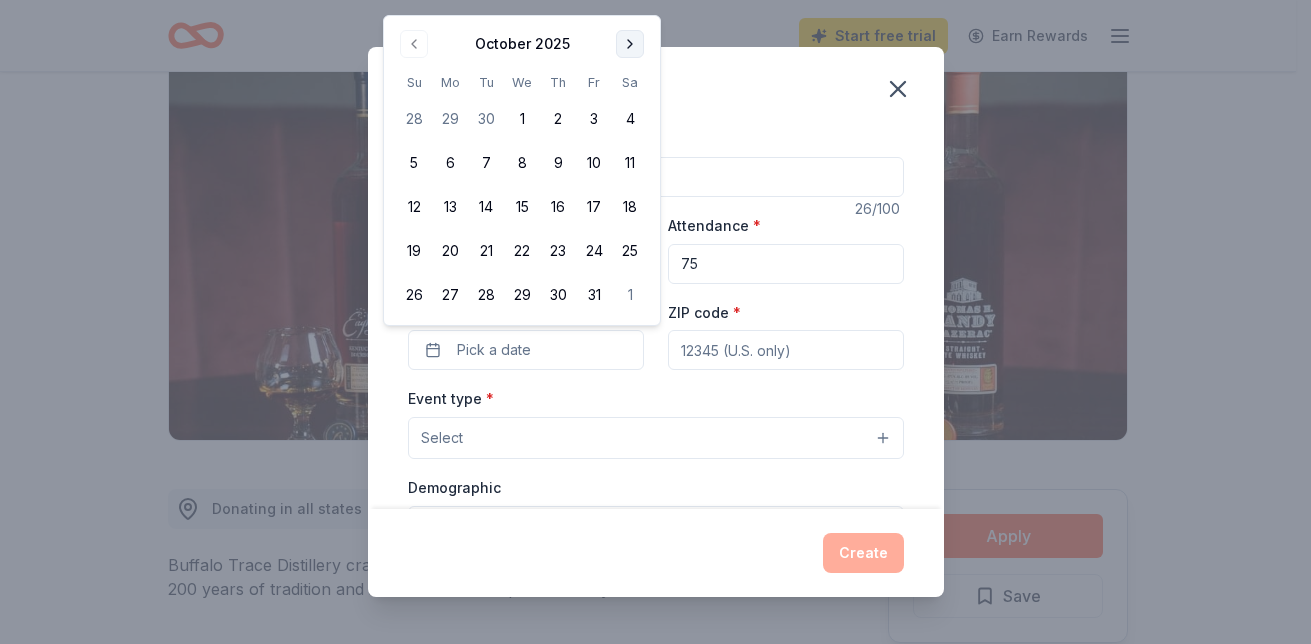 click at bounding box center [630, 44] 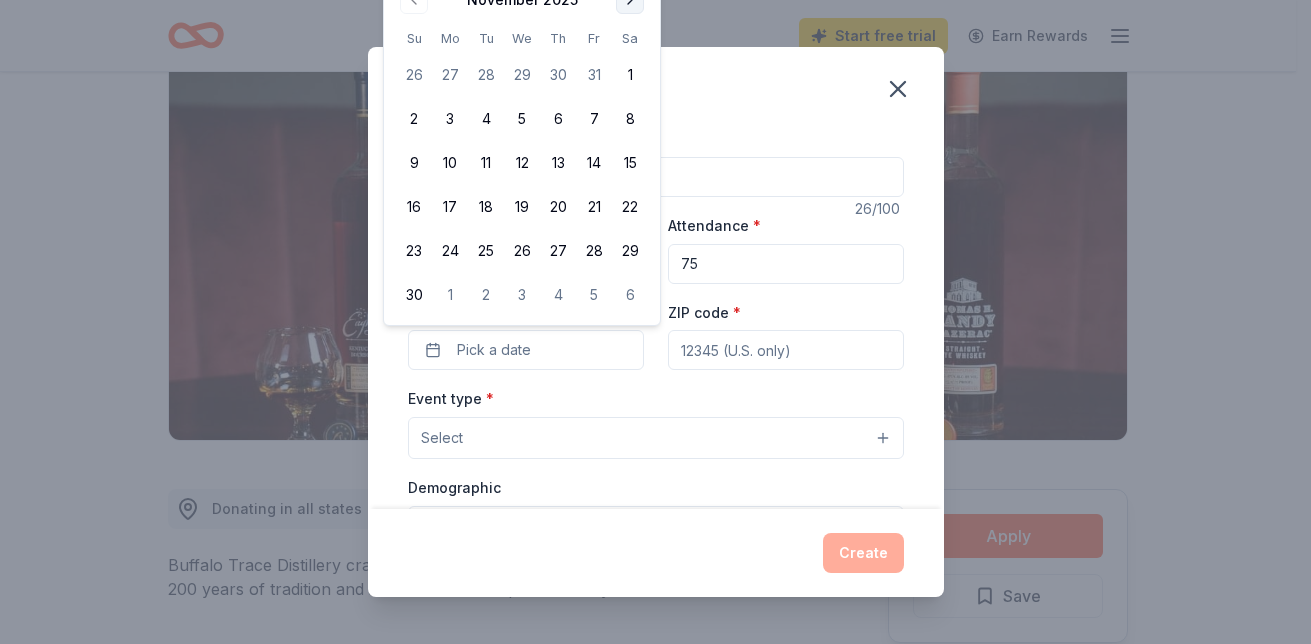 click on "Sa" at bounding box center (630, 38) 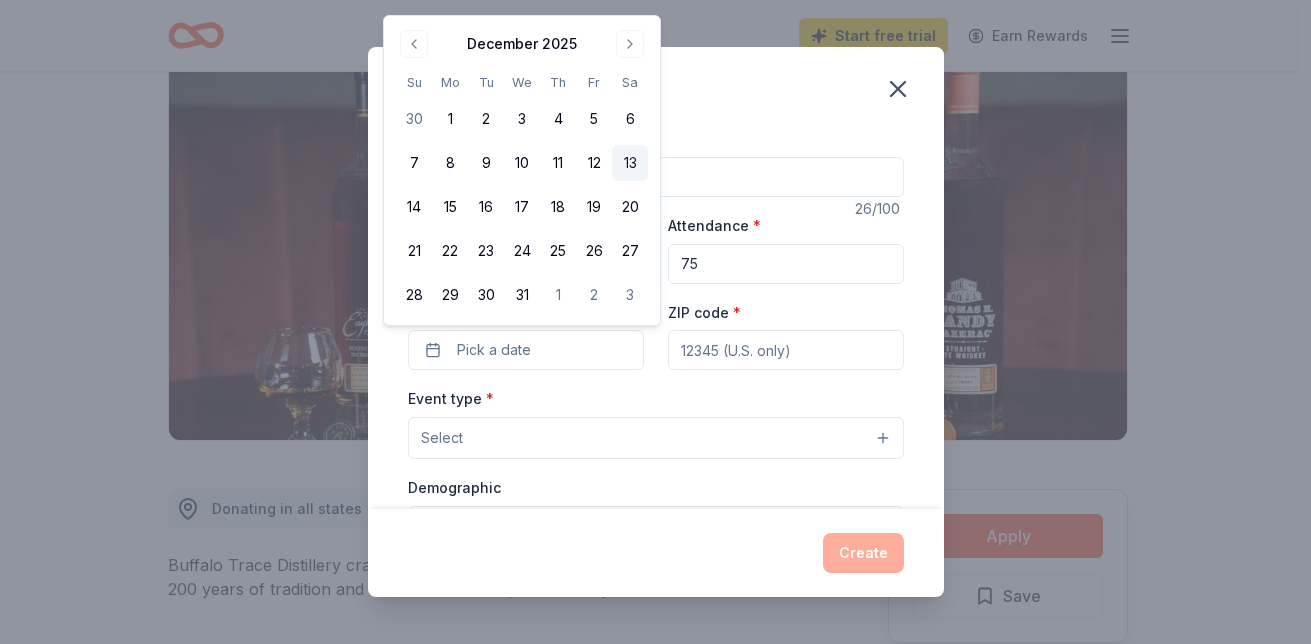 click on "13" at bounding box center (630, 163) 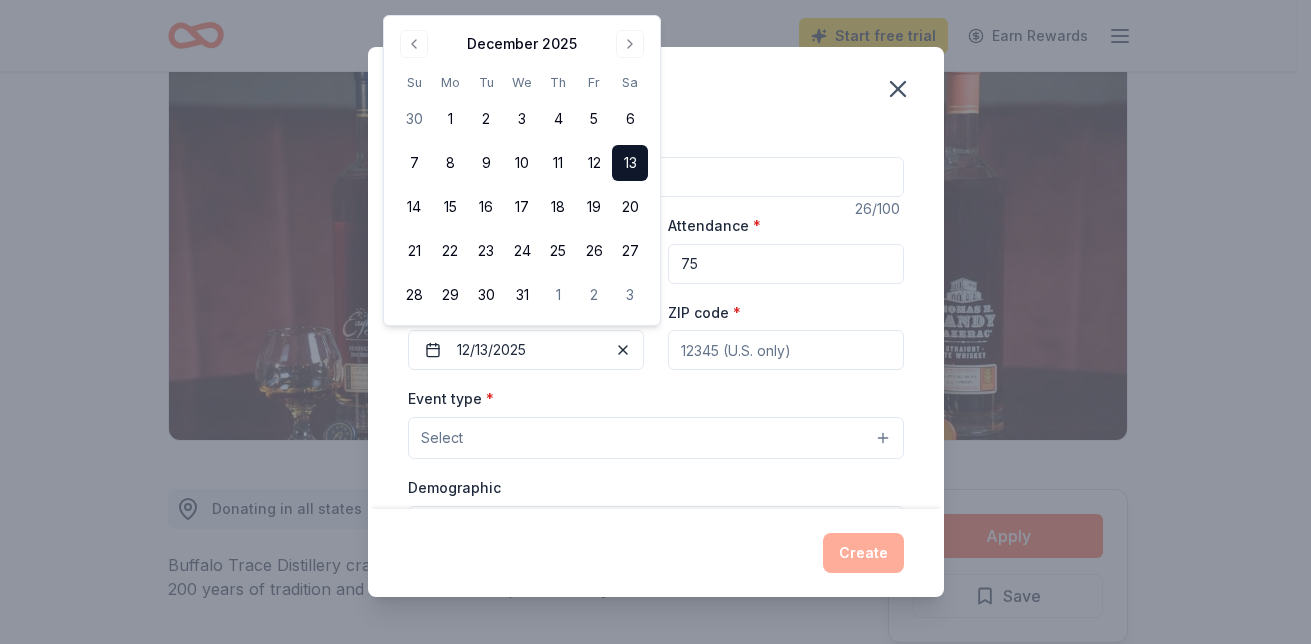 click on "Create an event Event name * Award and Scholarship Gala 26 /100 Event website [URL] Attendance * 75 Date * 12/13/2025 ZIP code * Event type * Select Demographic Select We use this information to help brands find events with their target demographic to sponsor their products. Mailing address Apt/unit Description What are you looking for? * Auction & raffle Meals Snacks Desserts Alcohol Beverages Send me reminders Email me reminders of donor application deadlines Recurring event Create" at bounding box center [655, 322] 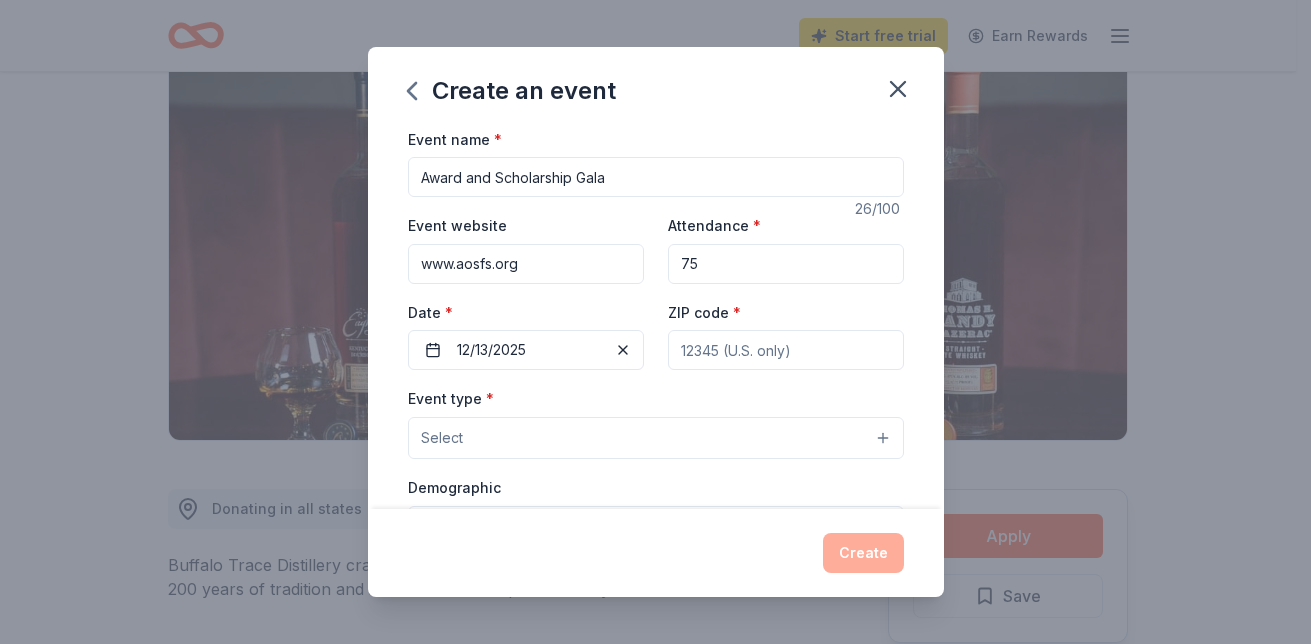 click on "ZIP code *" at bounding box center [786, 350] 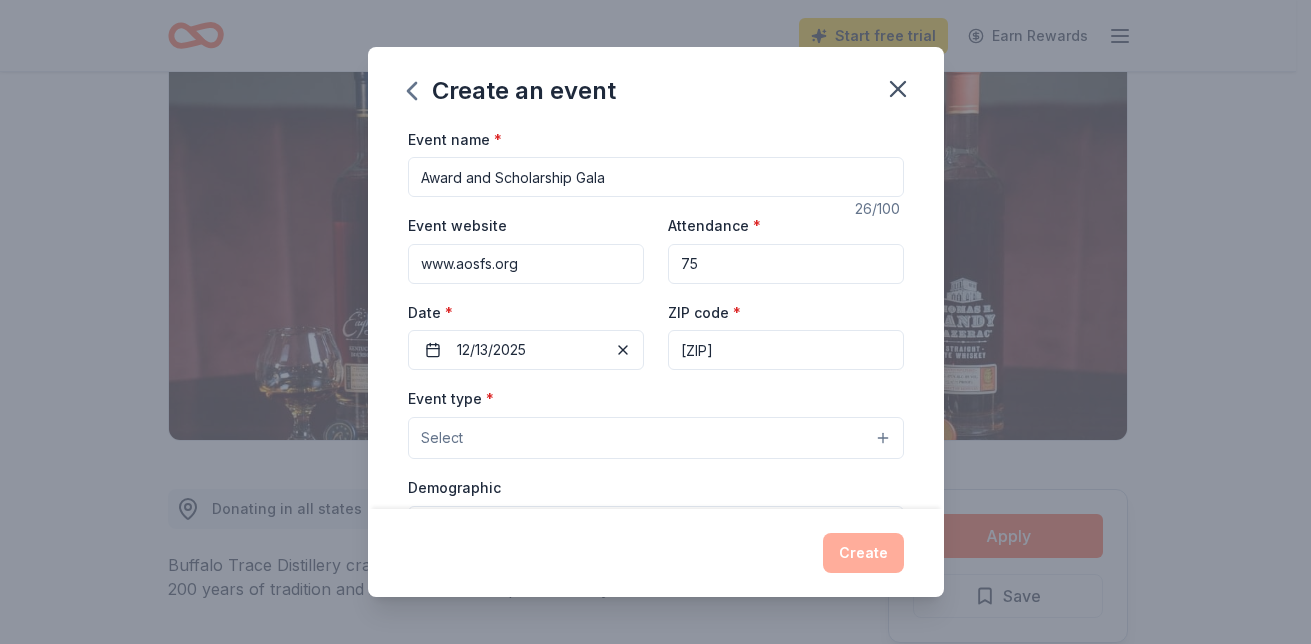 type on "[ZIP]" 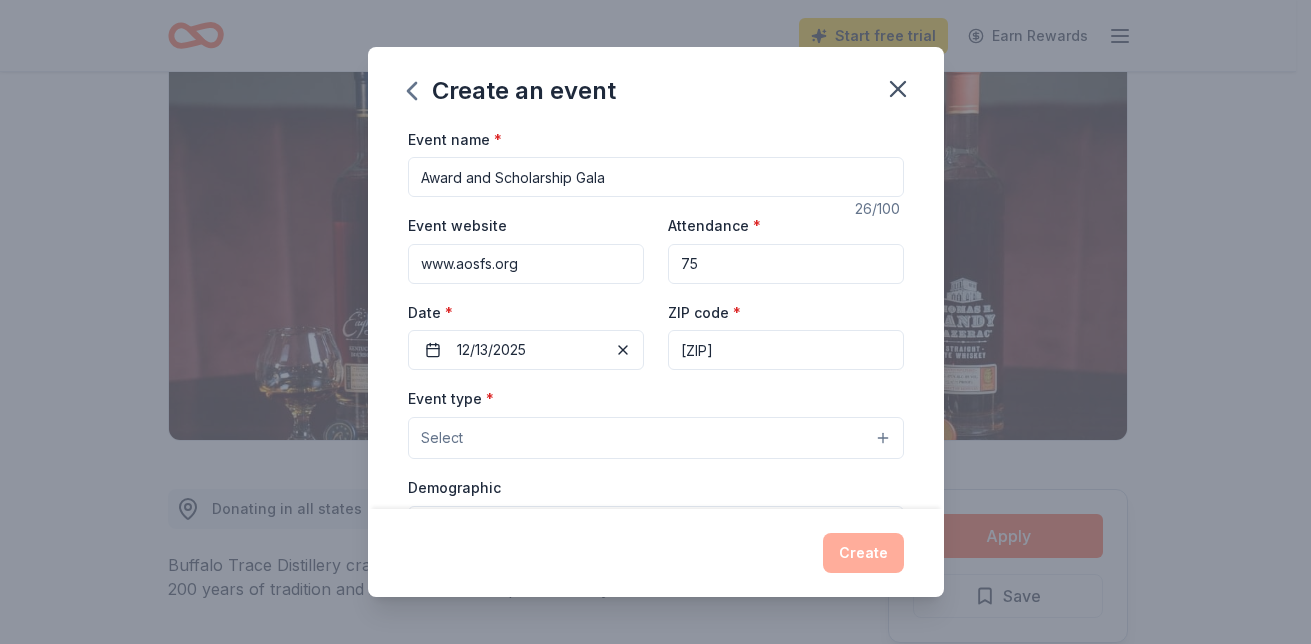 click on "Create an event" at bounding box center (656, 87) 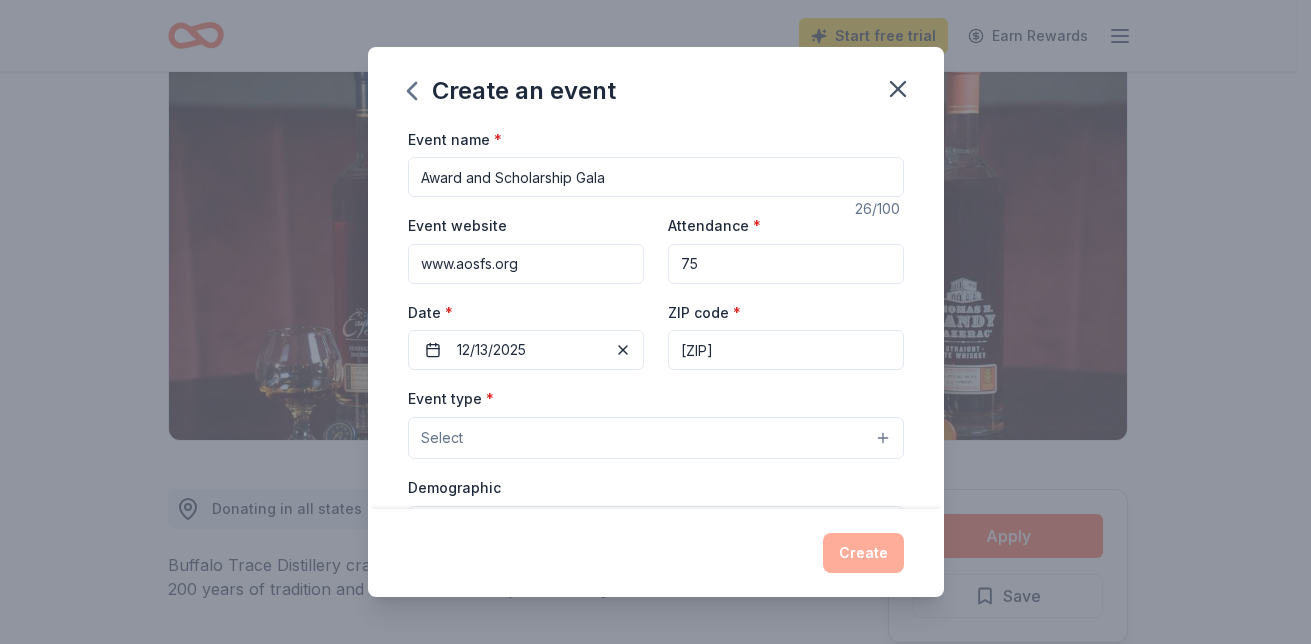 click on "Select" at bounding box center (656, 438) 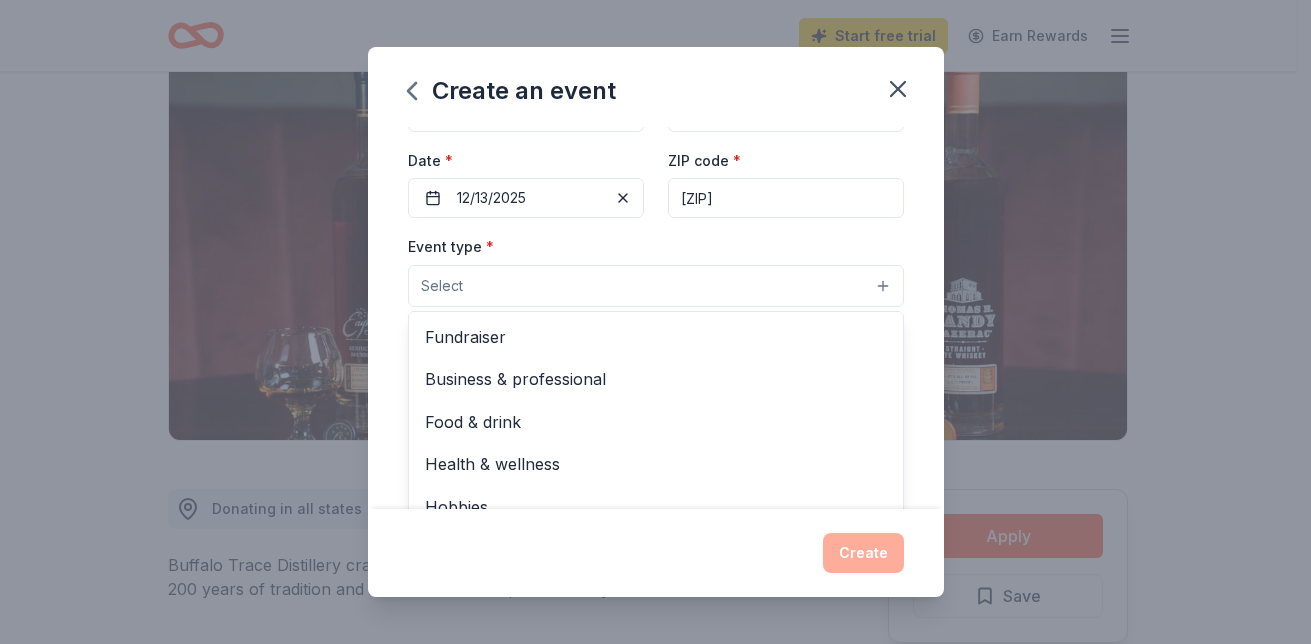 scroll, scrollTop: 200, scrollLeft: 0, axis: vertical 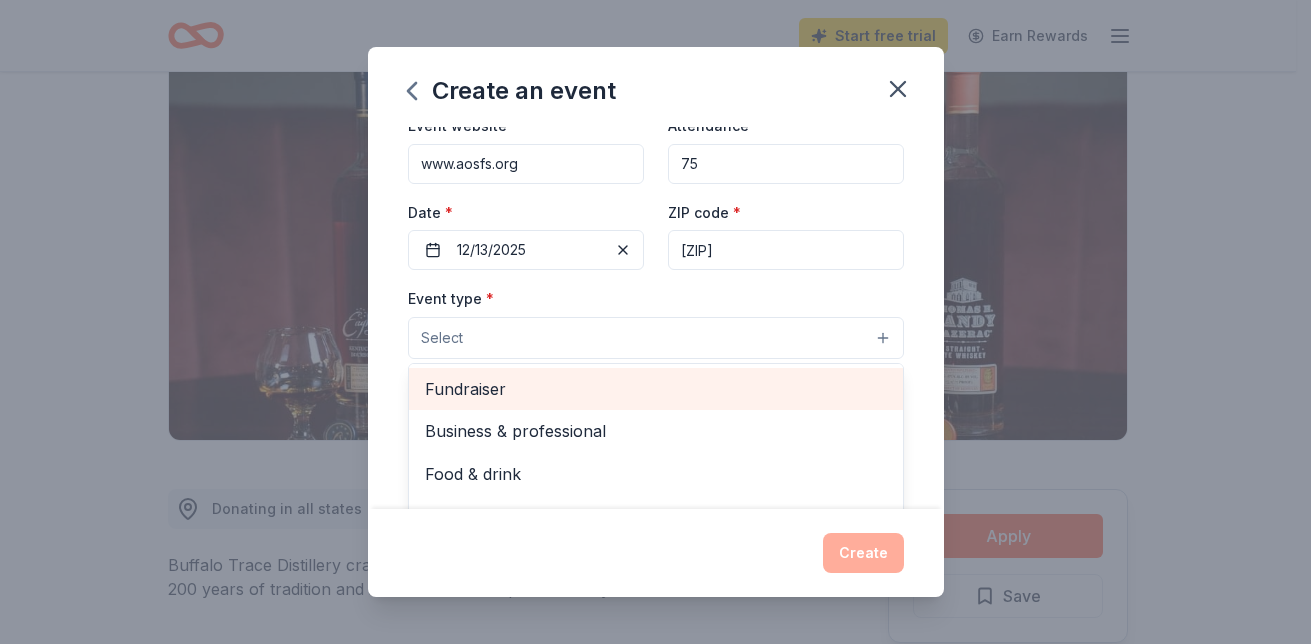 click on "Fundraiser" at bounding box center [656, 389] 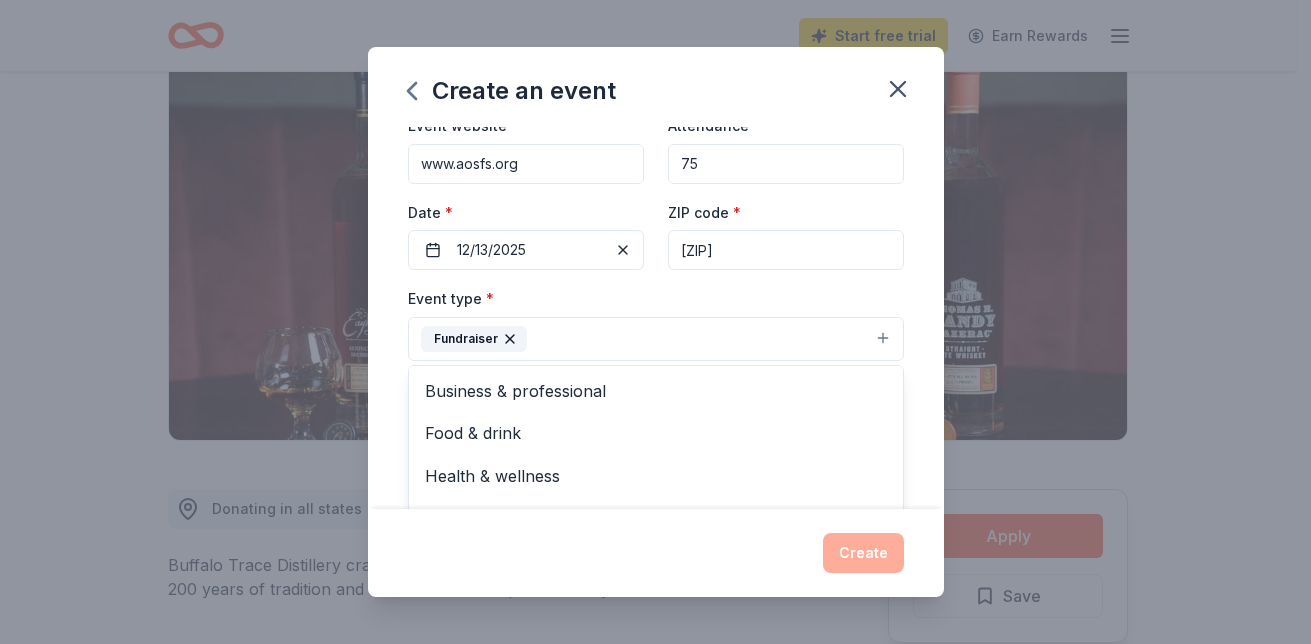 click on "Create an event Event name * Award and Scholarship Gala 26 /100 Event website [URL] Attendance * 75 Date * 12/13/2025 ZIP code * [ZIP] Event type * Select Demographic Select We use this information to help brands find events with their target demographic to sponsor their products. Mailing address Apt/unit Description What are you looking for? * Auction & raffle Meals Snacks Desserts Alcohol Beverages Send me reminders Email me reminders of donor application deadlines Recurring event Create" at bounding box center [655, 322] 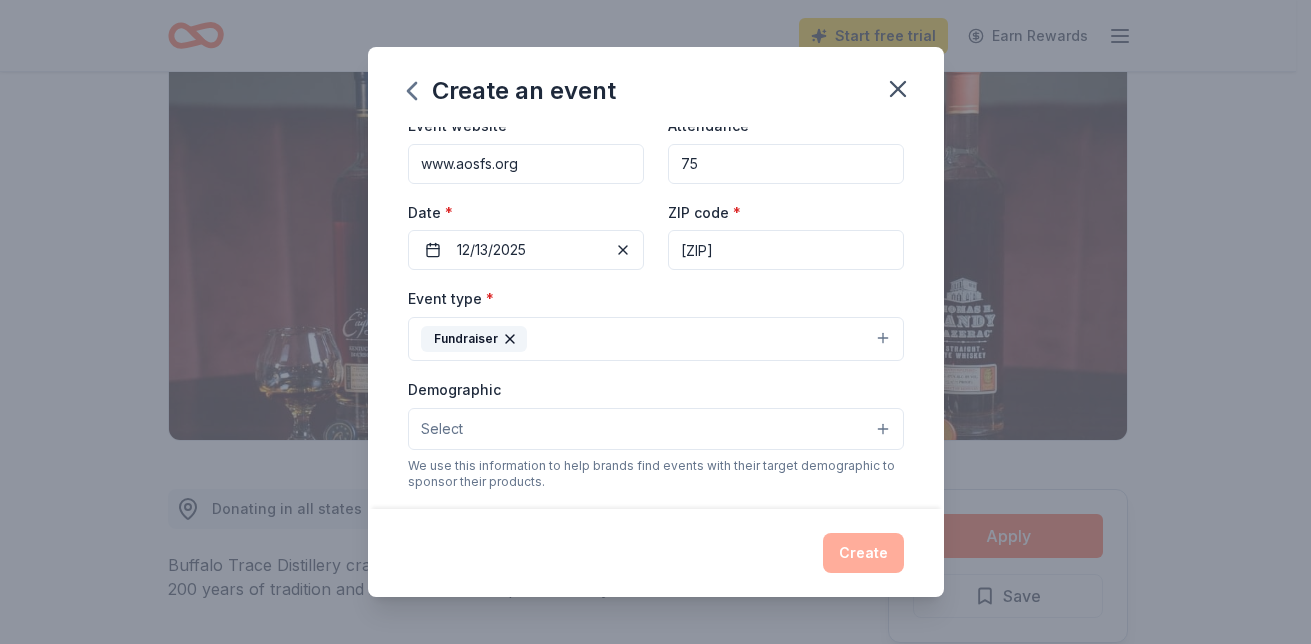 click on "Select" at bounding box center [656, 429] 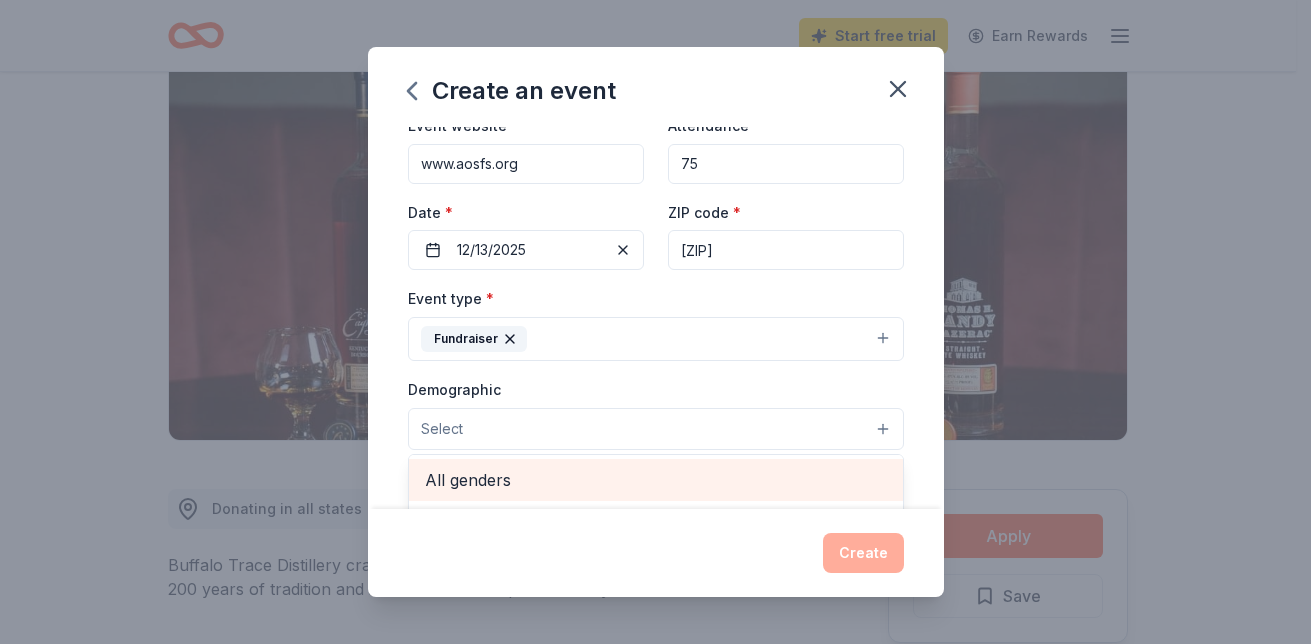 click on "All genders" at bounding box center (656, 480) 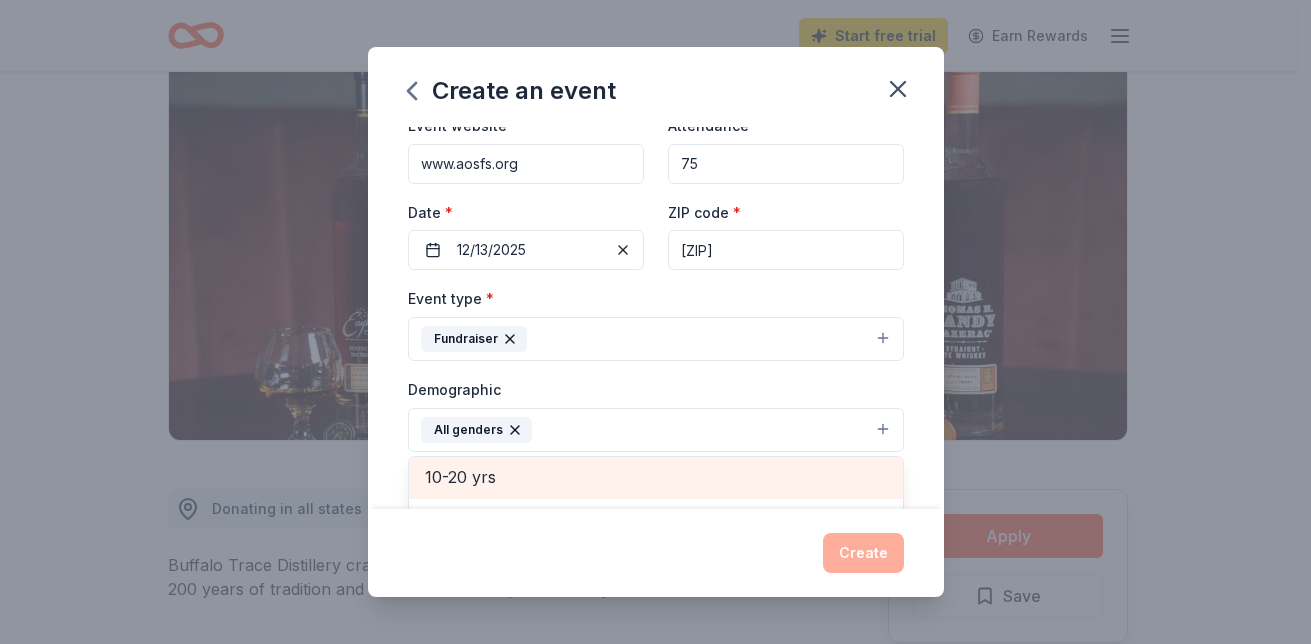 scroll, scrollTop: 100, scrollLeft: 0, axis: vertical 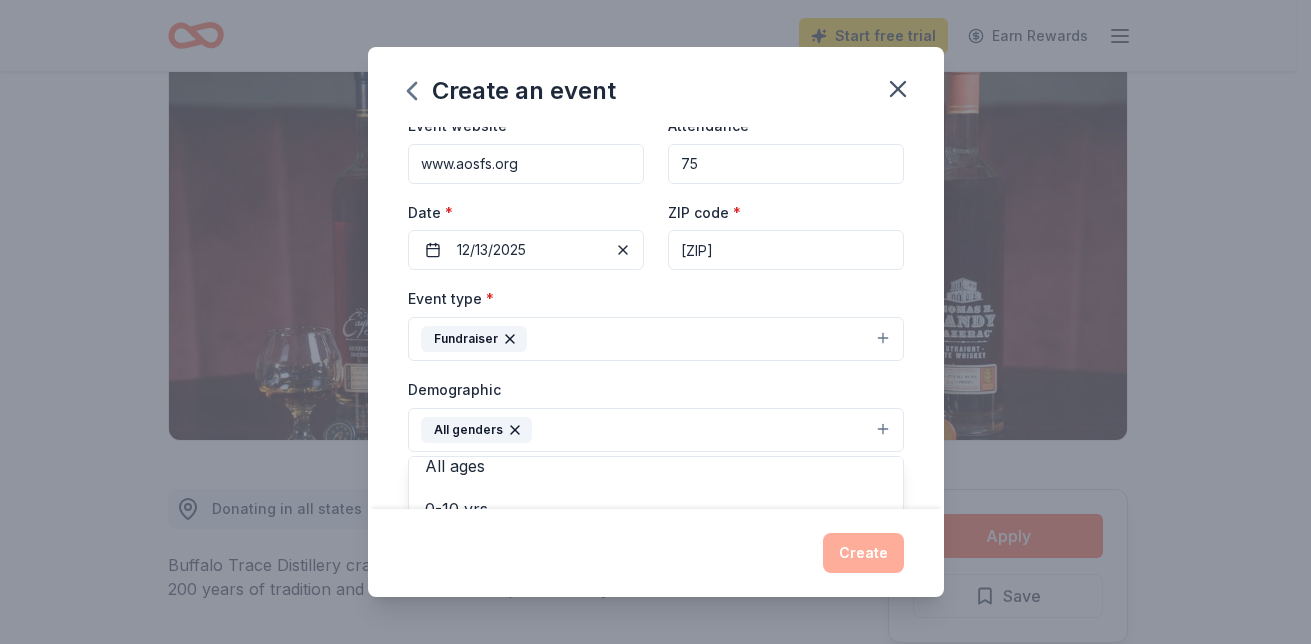 click on "Demographic All genders Mostly men Mostly women All ages 0-10 yrs 10-20 yrs 20-30 yrs 30-40 yrs 40-50 yrs 50-60 yrs 60-70 yrs 70-80 yrs 80+ yrs" at bounding box center [656, 414] 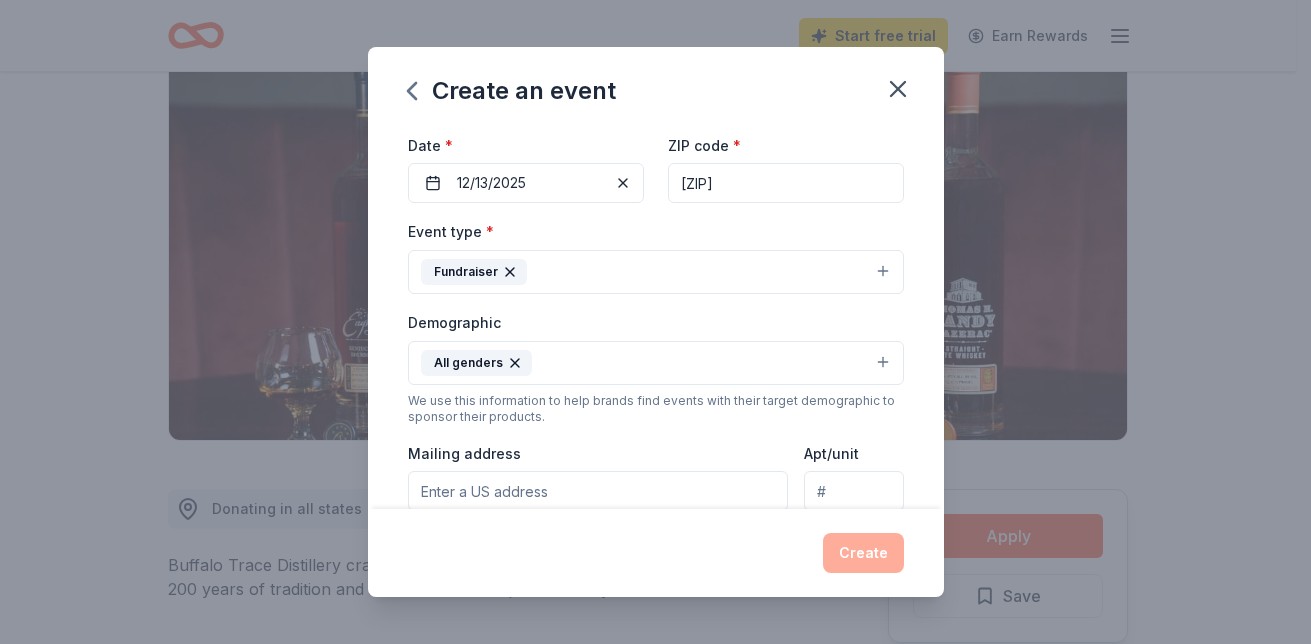 scroll, scrollTop: 200, scrollLeft: 0, axis: vertical 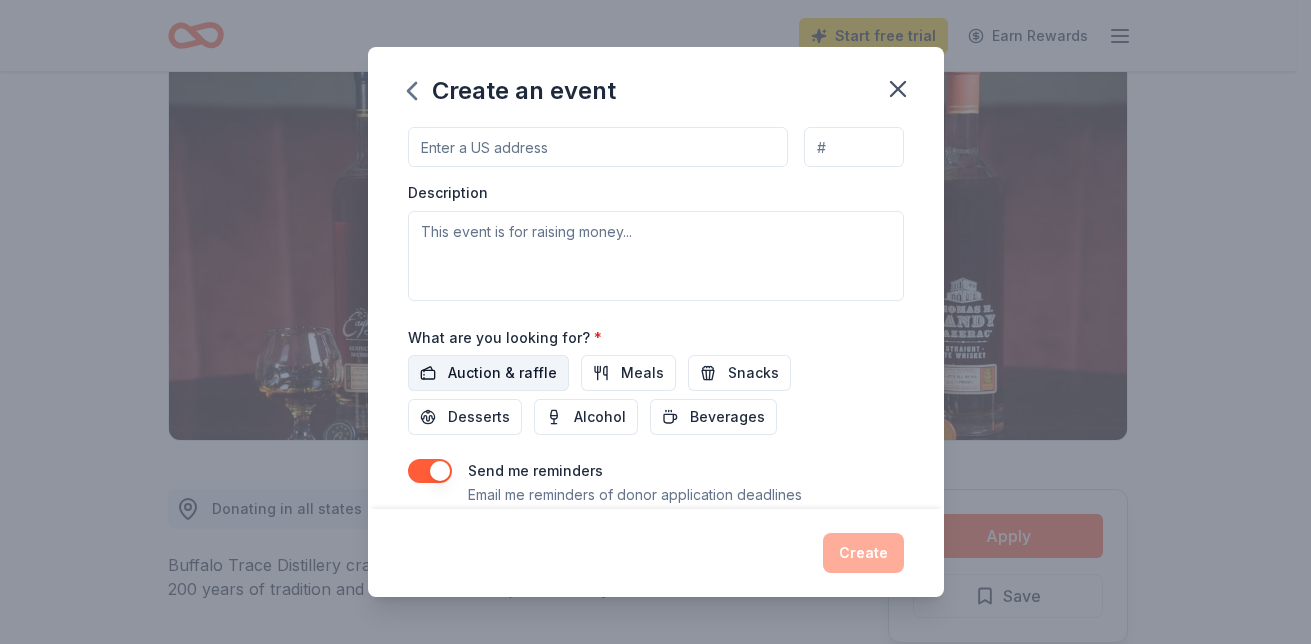 click on "Auction & raffle" at bounding box center (502, 373) 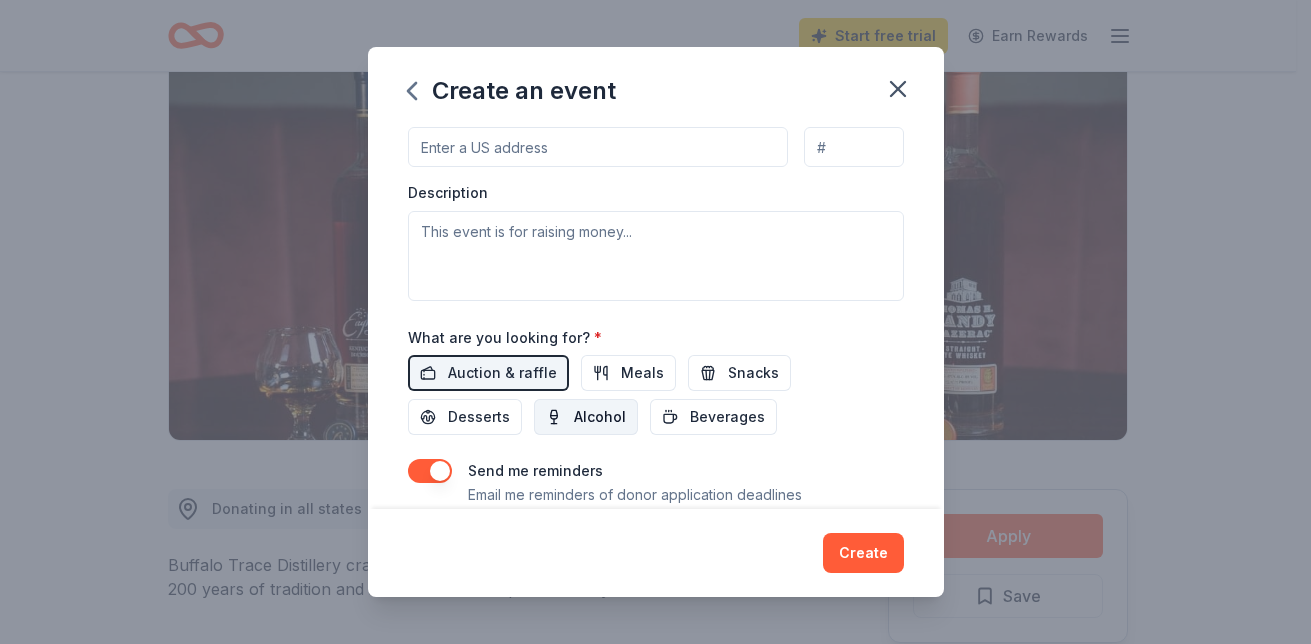 click on "Alcohol" at bounding box center (586, 417) 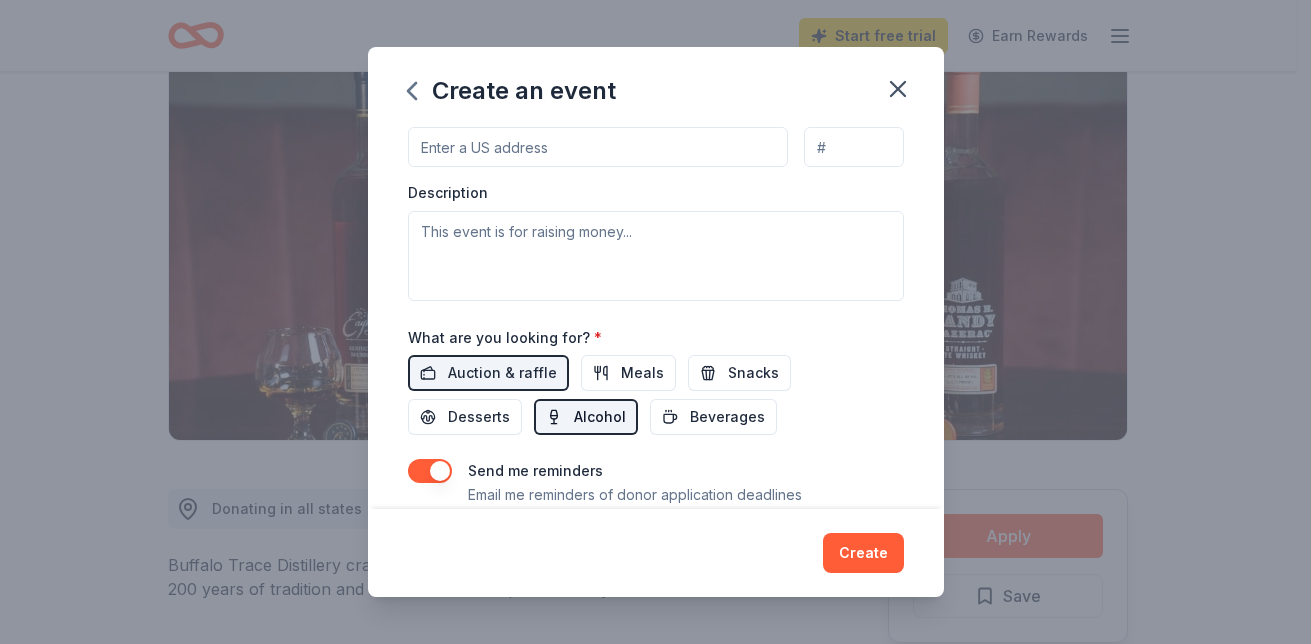 scroll, scrollTop: 411, scrollLeft: 0, axis: vertical 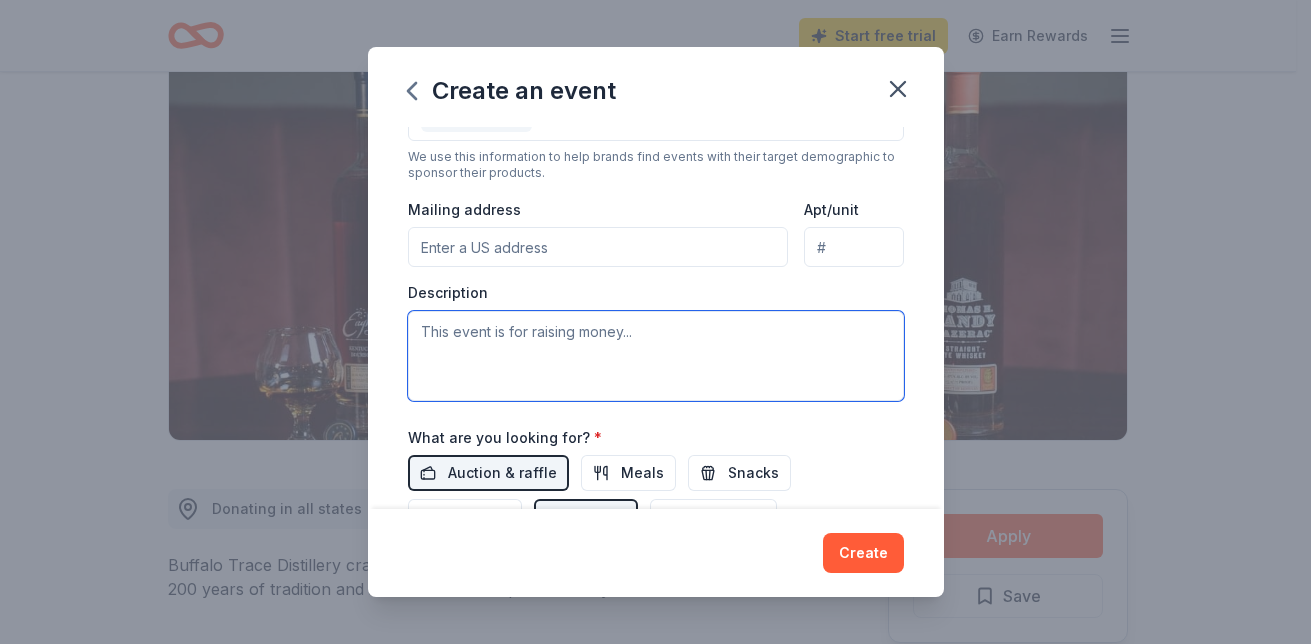 click at bounding box center [656, 356] 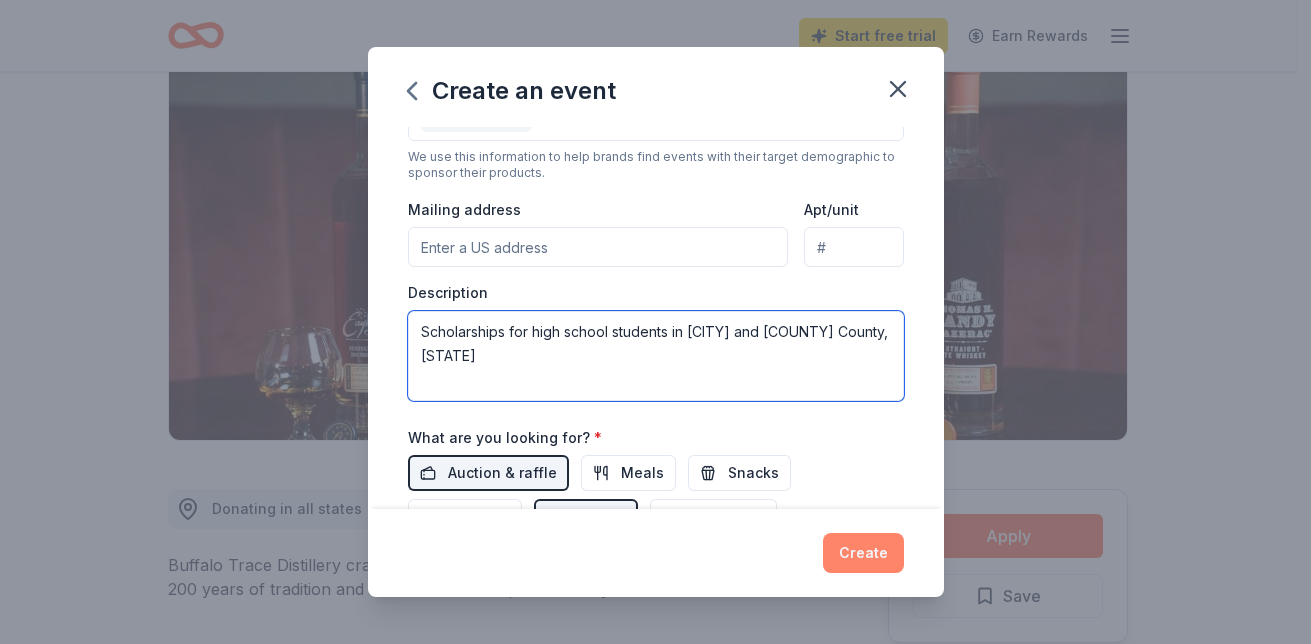 type on "Scholarships for high school students in [CITY] and [COUNTY] County, [STATE]" 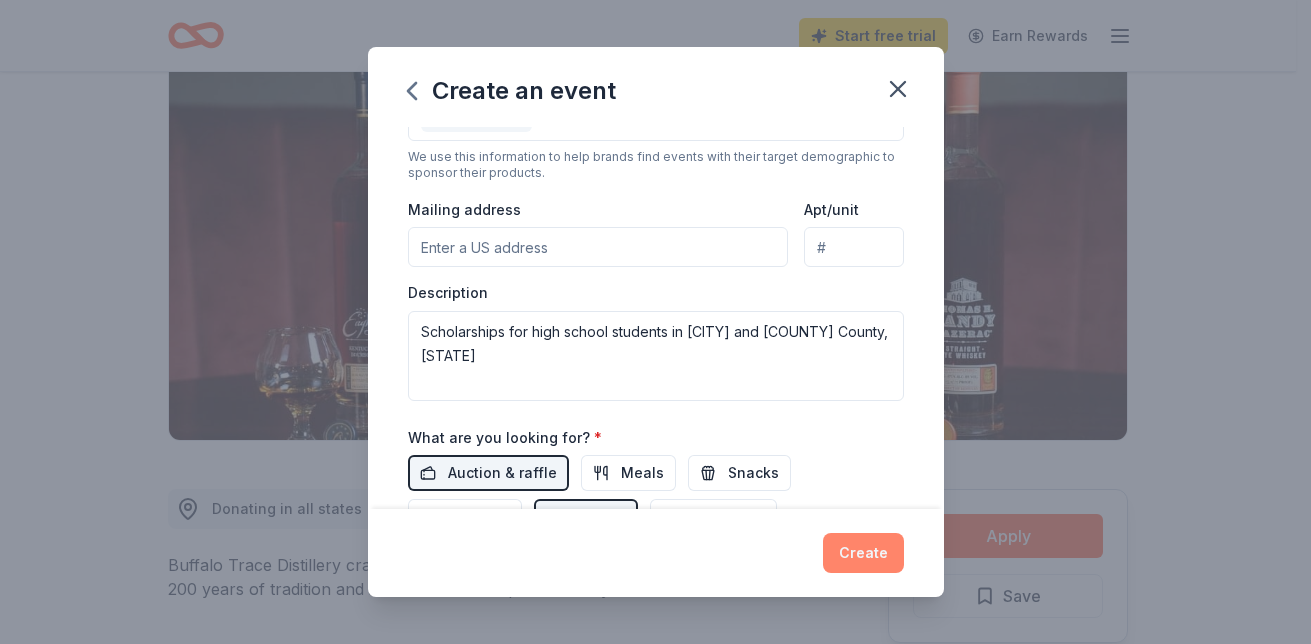 click on "Create" at bounding box center [863, 553] 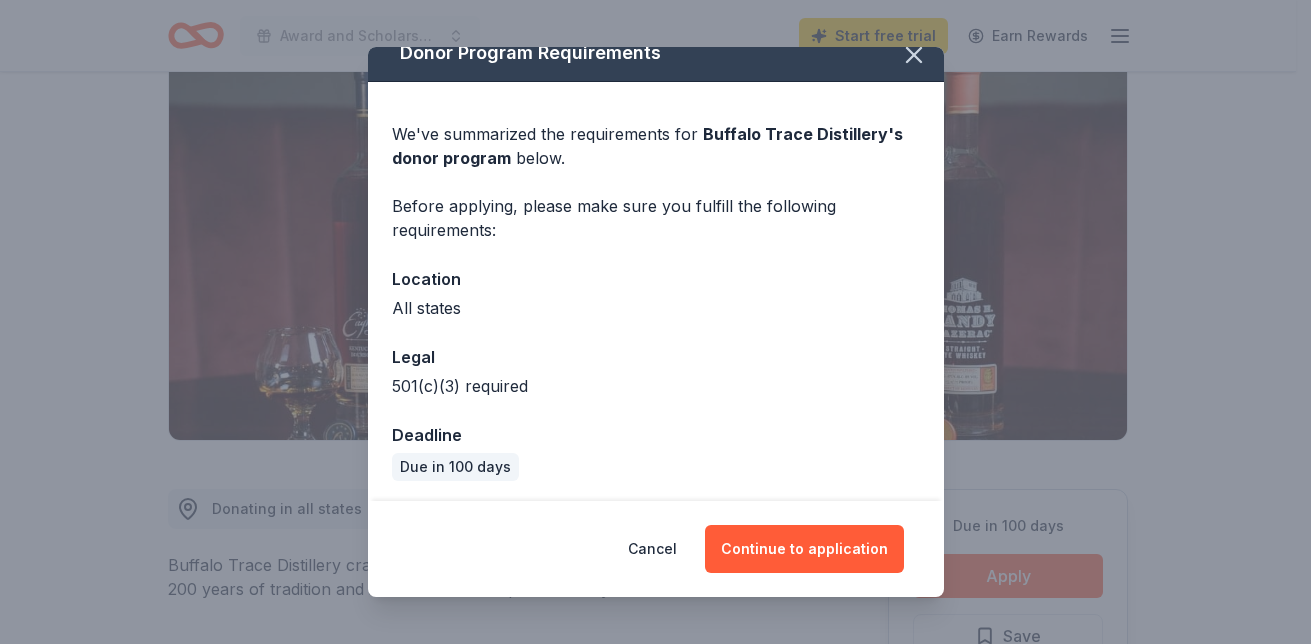 scroll, scrollTop: 25, scrollLeft: 0, axis: vertical 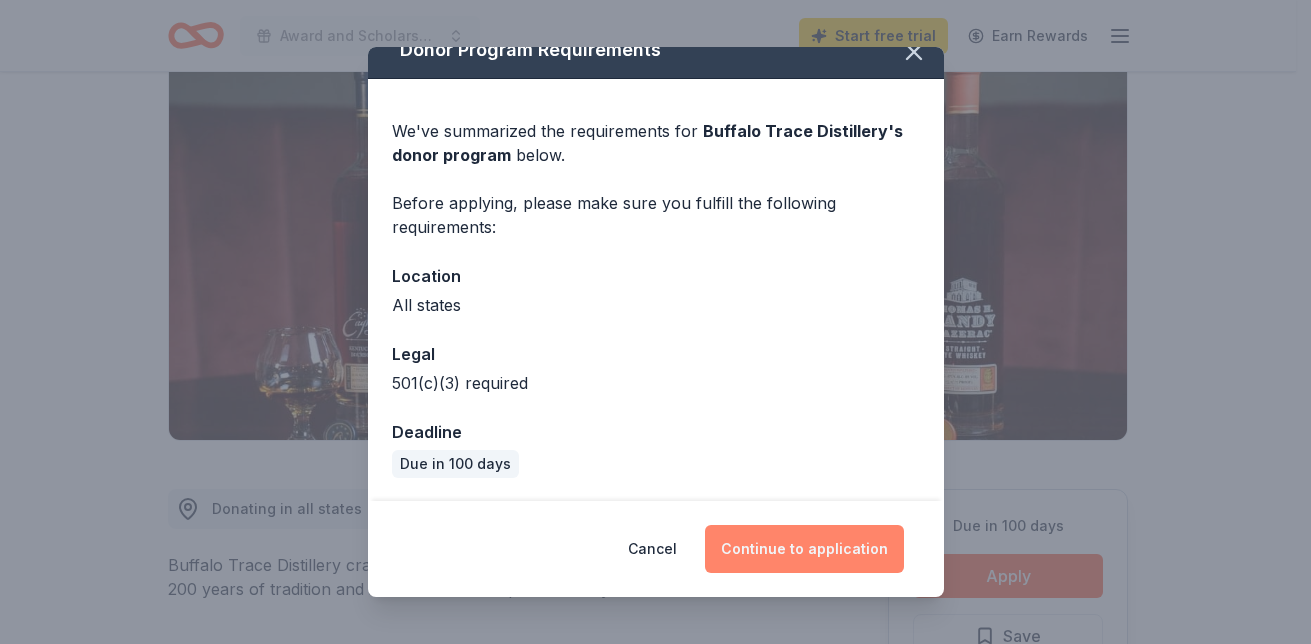 click on "Continue to application" at bounding box center (804, 549) 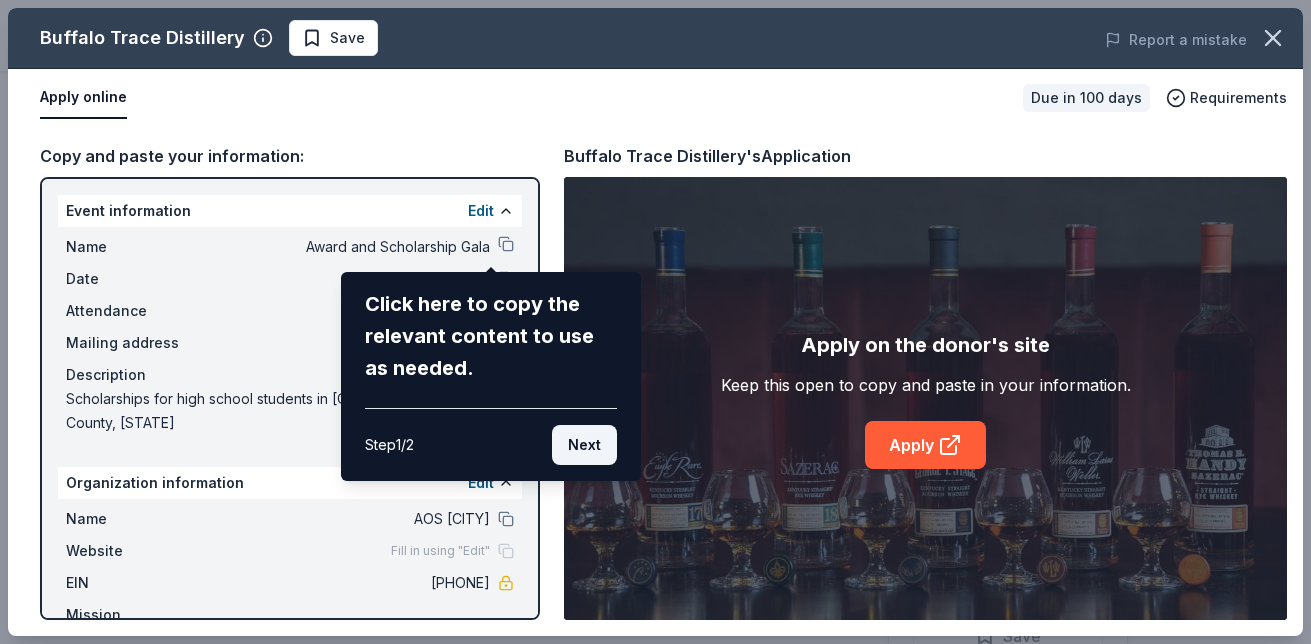 click on "Next" at bounding box center (584, 445) 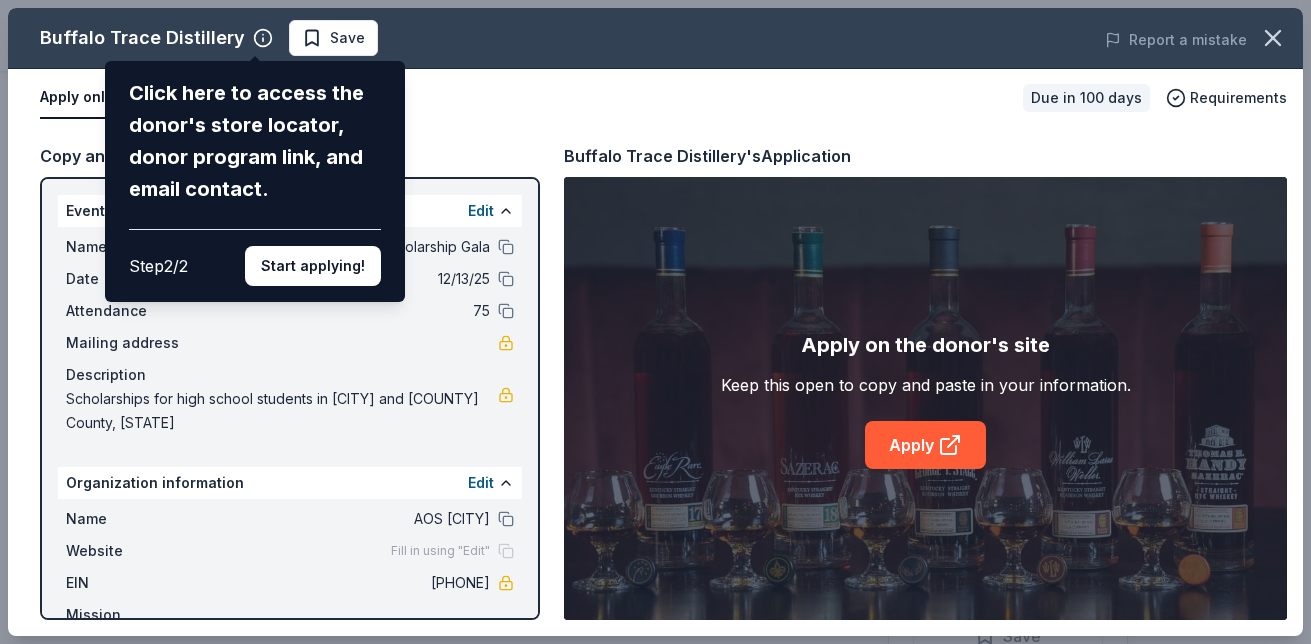 click on "Buffalo Trace Distillery Click here to access the donor's store locator, donor program link, and email contact. Step 2 / 2 Start applying! Save Report a mistake Apply online Due in 100 days Requirements Copy and paste your information: Event information Edit Name Award and Scholarship Gala Date 12/13/25 Attendance 75 Mailing address Description Scholarships for high school students in [CITY] and [COUNTY] County, [STATE] Organization information Edit Name AOS [CITY] Website Fill in using "Edit" EIN [EIN] Mission statement Buffalo Trace Distillery's Application Apply on the donor's site Keep this open to copy and paste in your information. Apply" at bounding box center (655, 322) 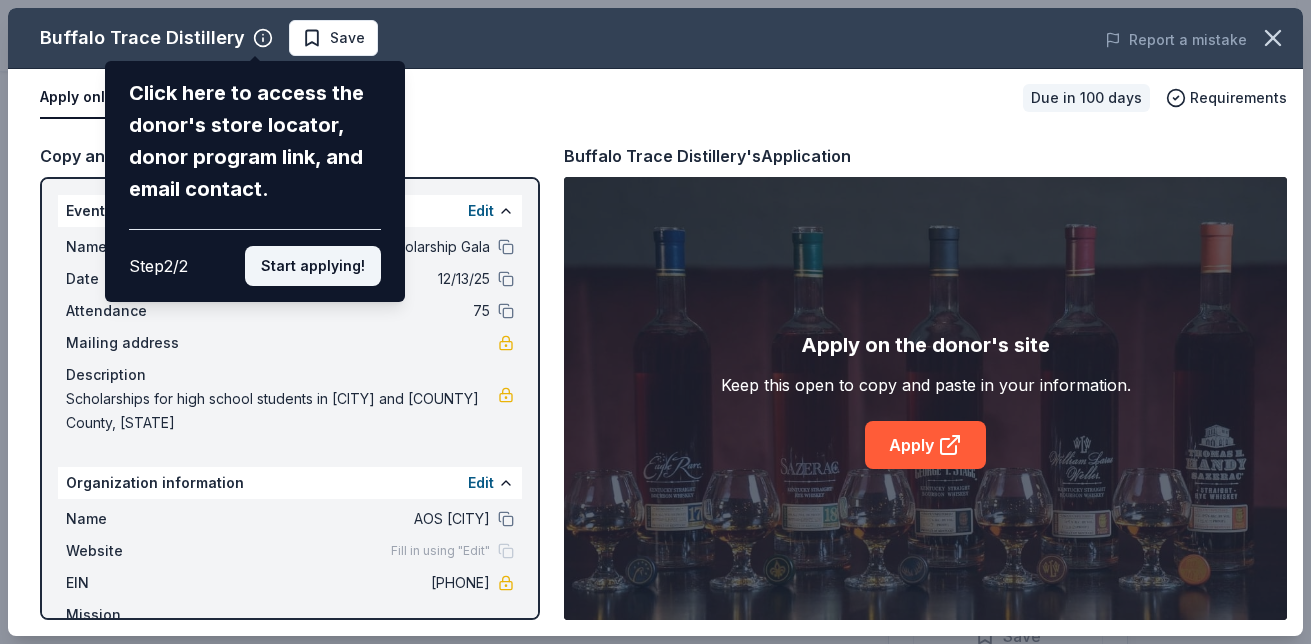 click on "Start applying!" at bounding box center (313, 266) 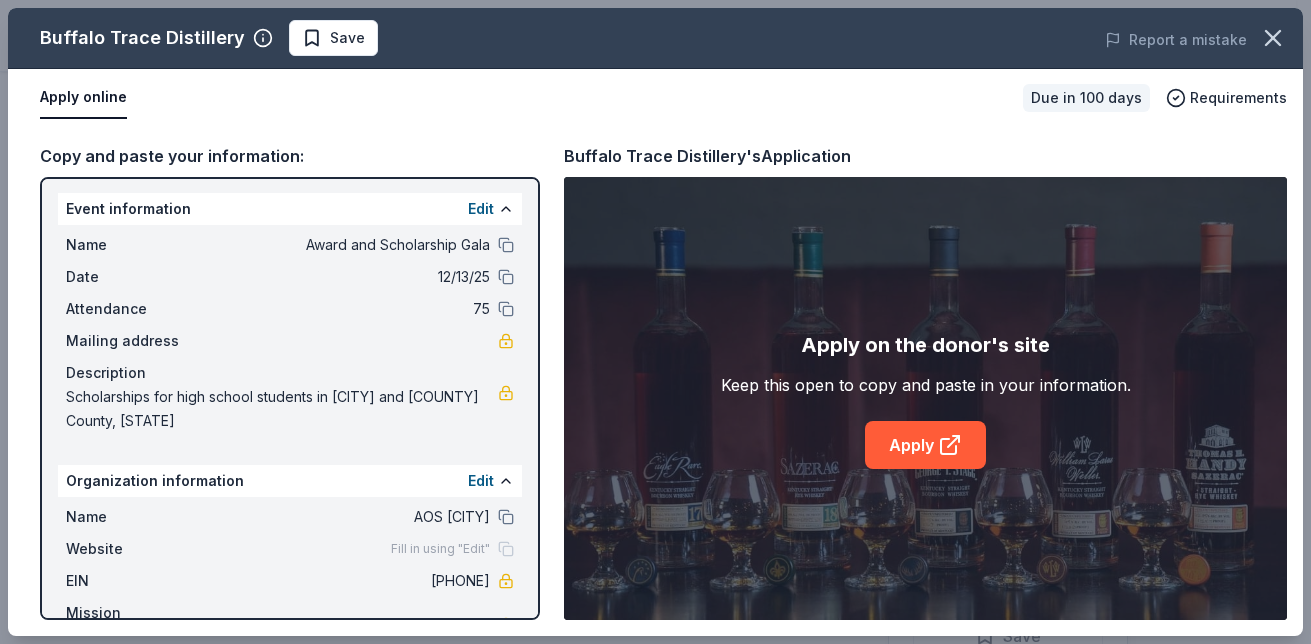 scroll, scrollTop: 0, scrollLeft: 0, axis: both 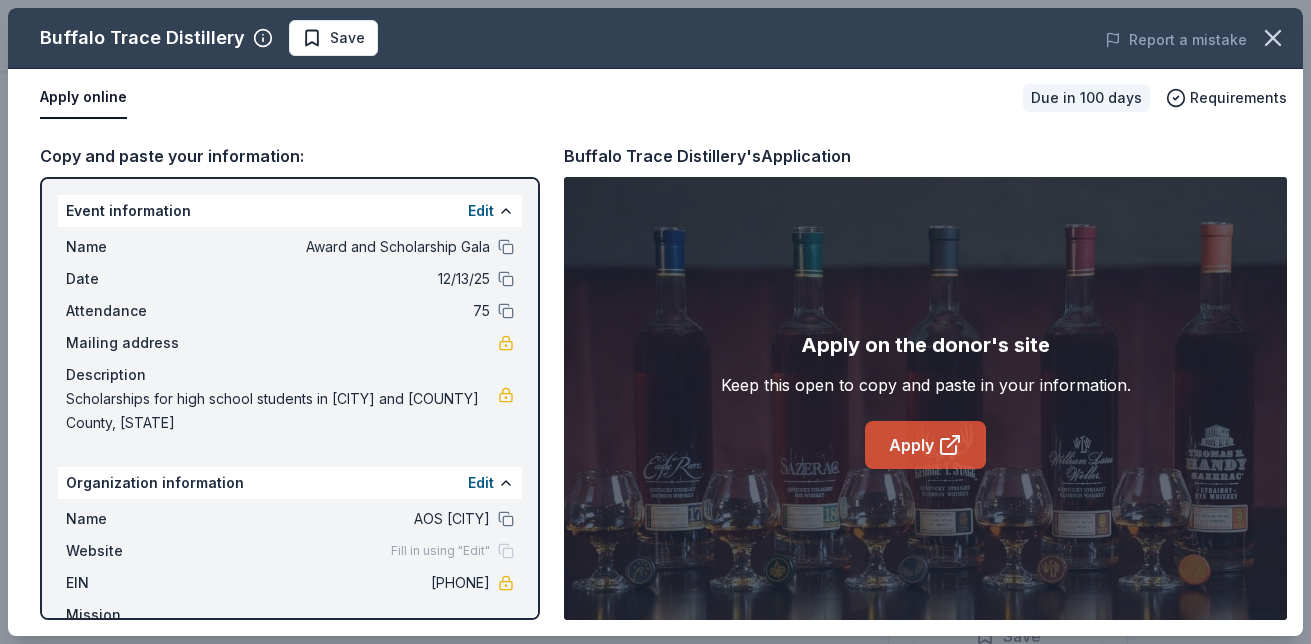 click on "Apply" at bounding box center [925, 445] 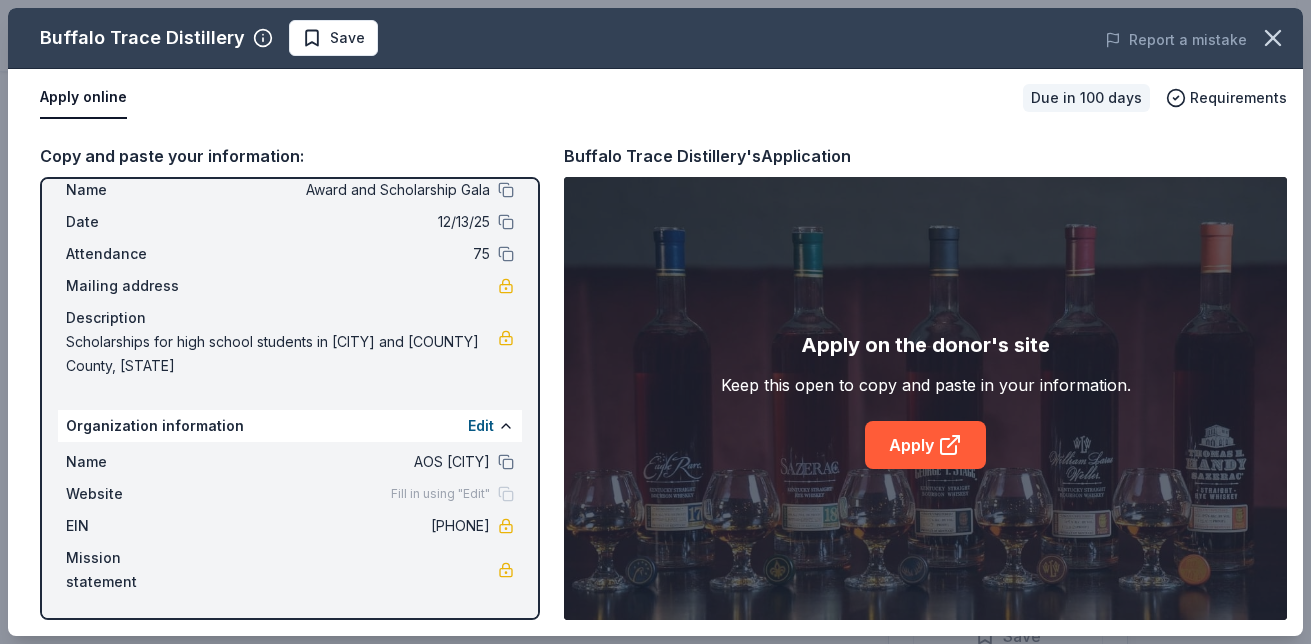 scroll, scrollTop: 0, scrollLeft: 0, axis: both 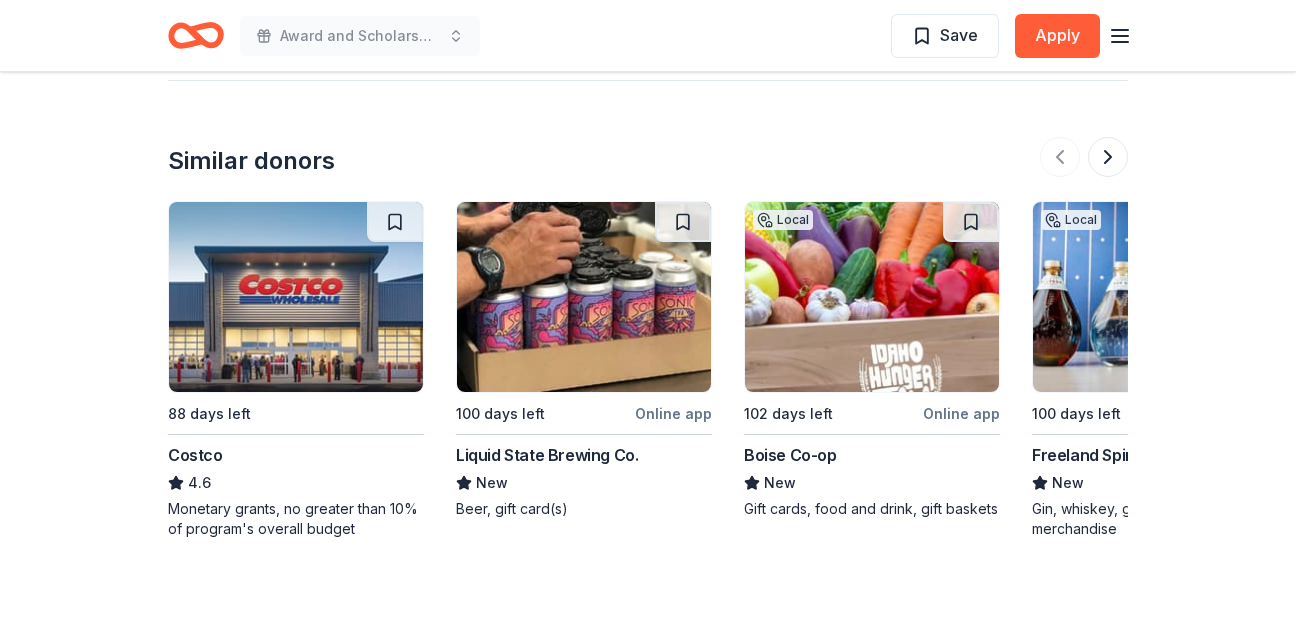 click at bounding box center [296, 297] 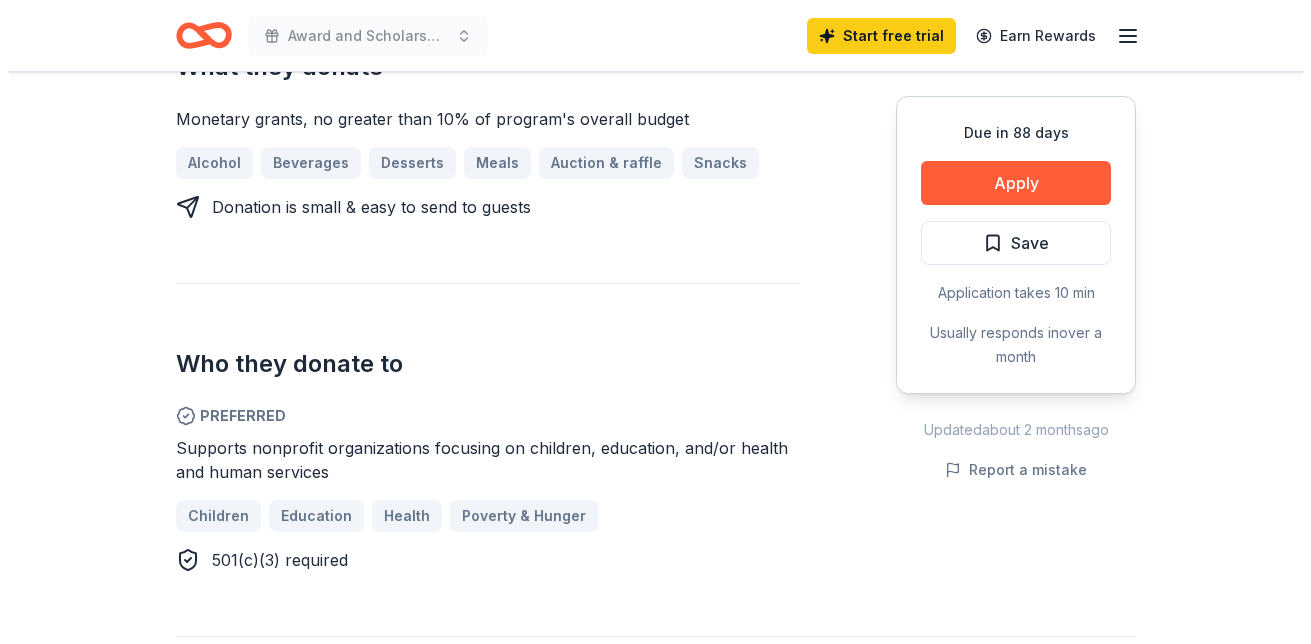 scroll, scrollTop: 800, scrollLeft: 0, axis: vertical 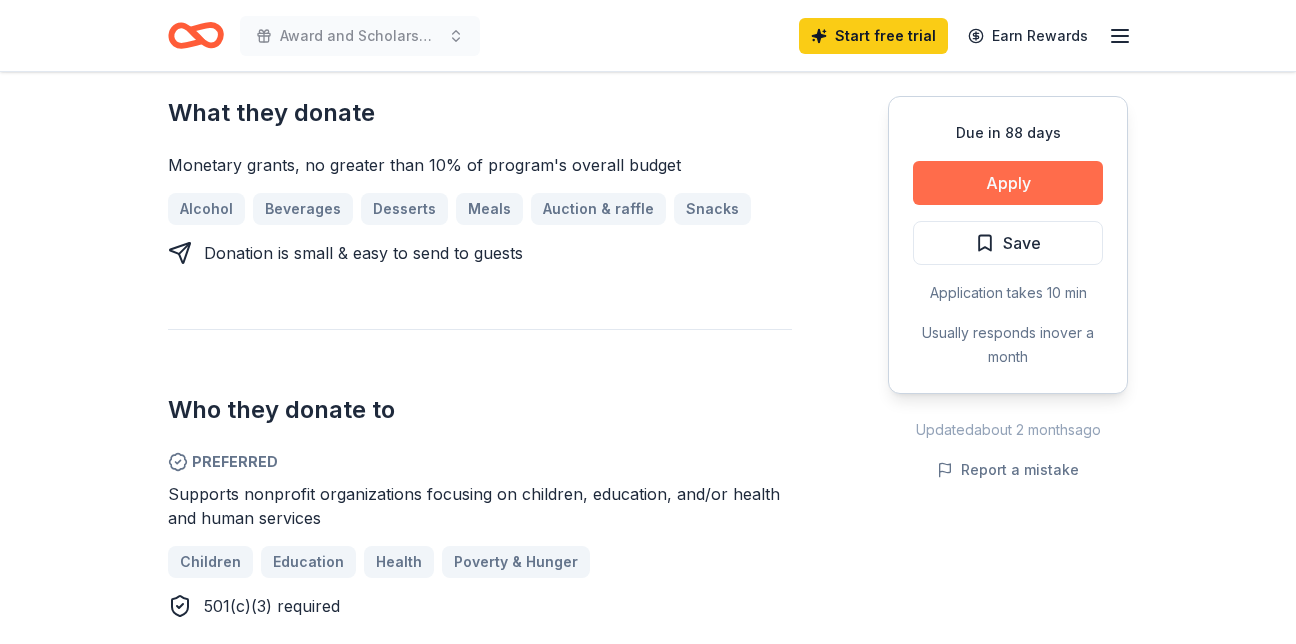 click on "Apply" at bounding box center [1008, 183] 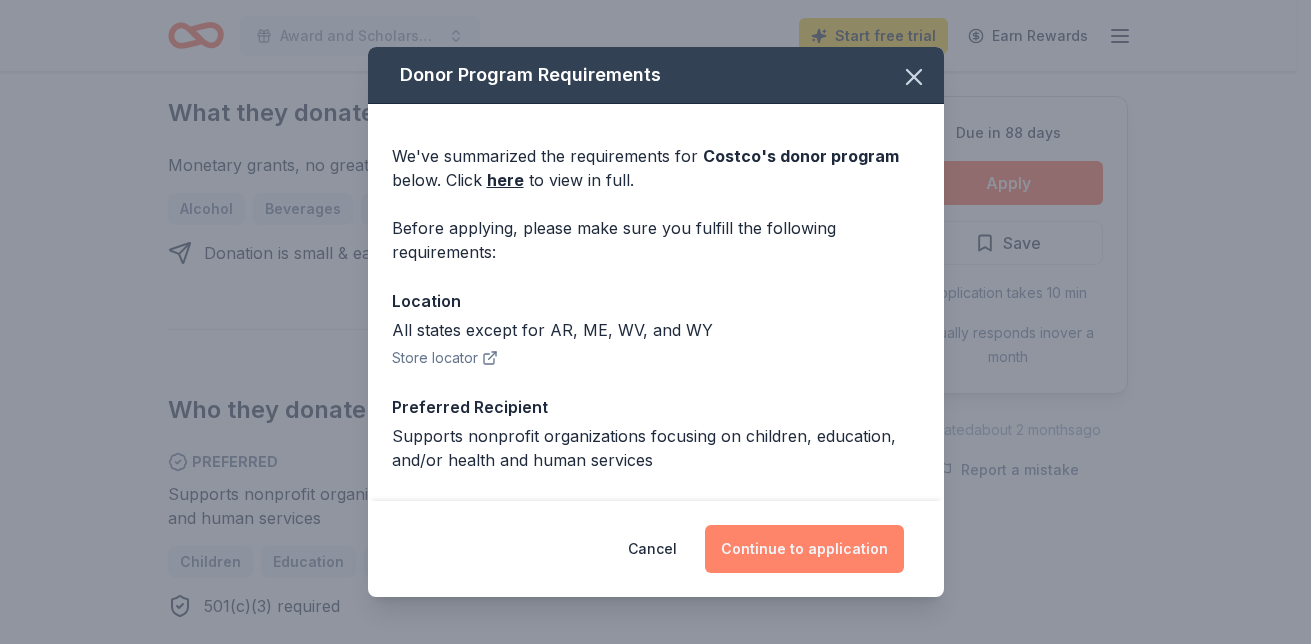 click on "Continue to application" at bounding box center (804, 549) 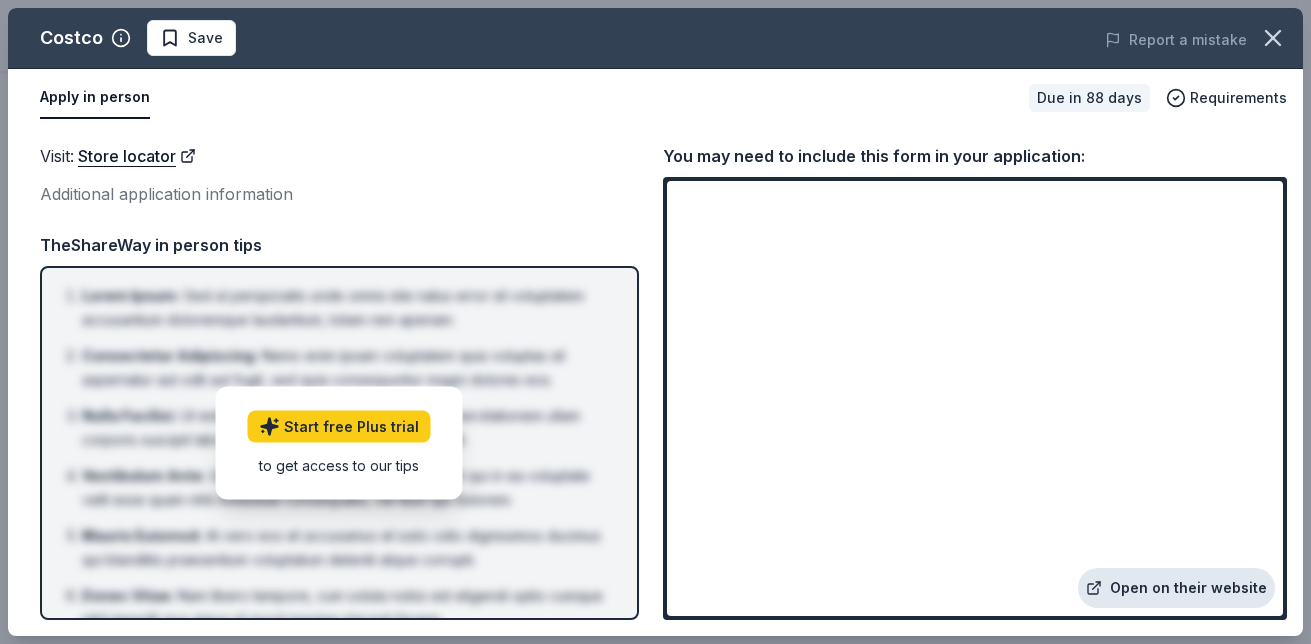 click on "Open on their website" at bounding box center (1176, 588) 